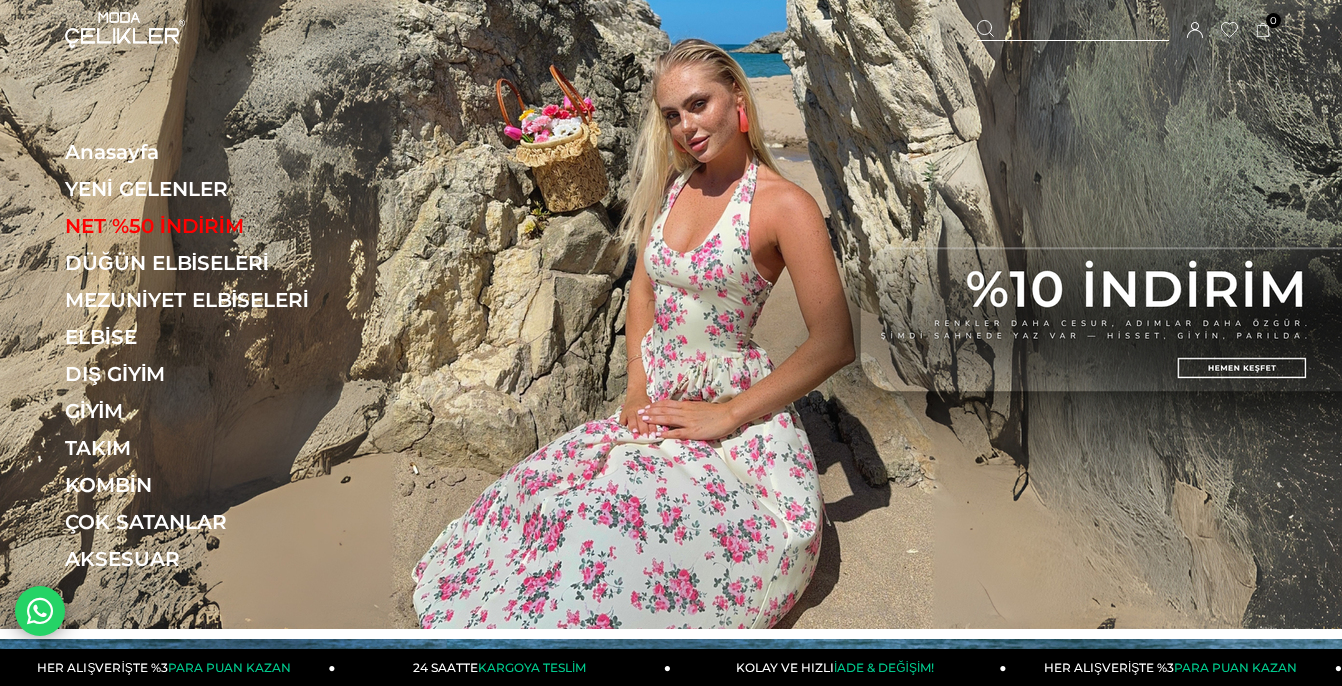 scroll, scrollTop: 0, scrollLeft: 0, axis: both 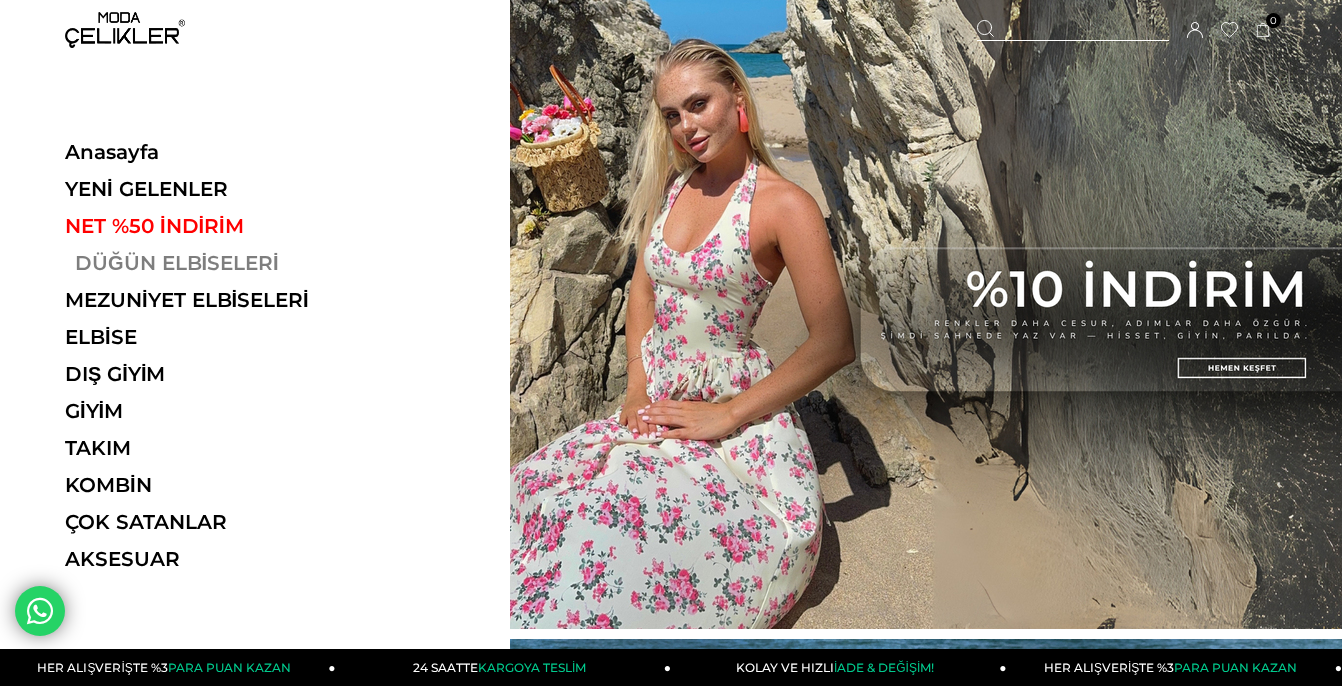 click on "DÜĞÜN ELBİSELERİ" at bounding box center (202, 263) 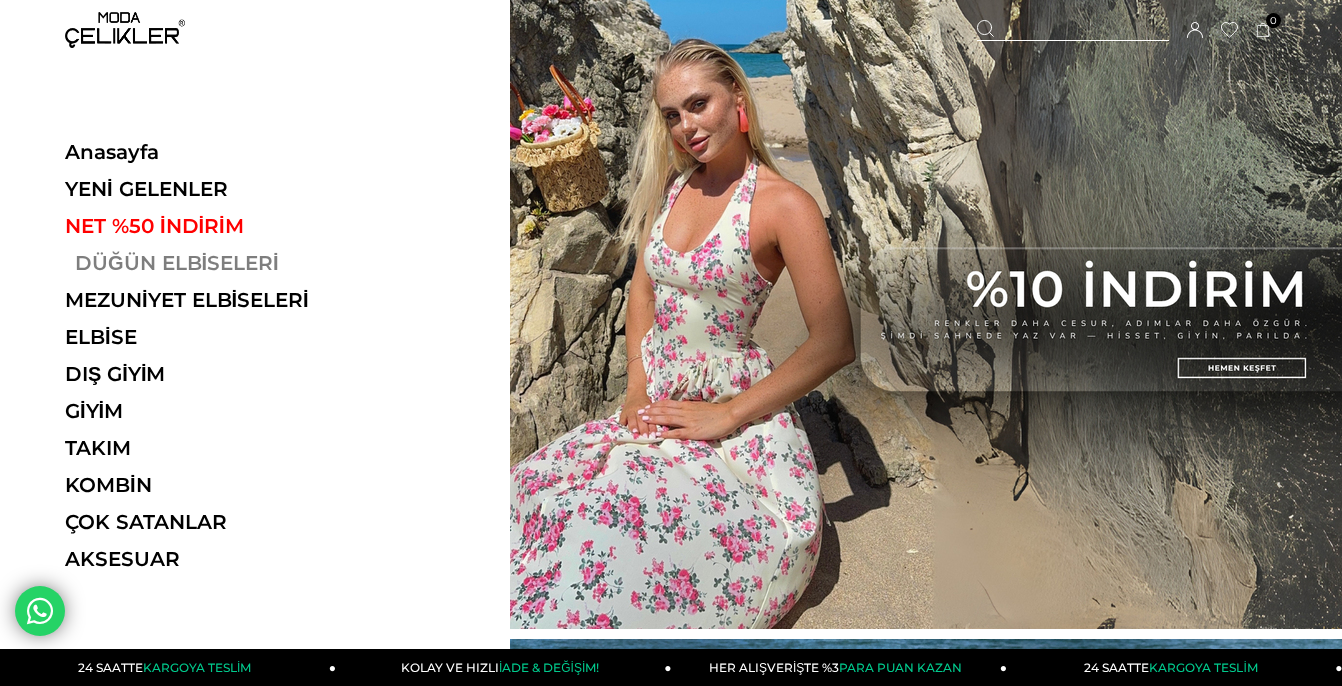 click on "DÜĞÜN ELBİSELERİ" at bounding box center [202, 263] 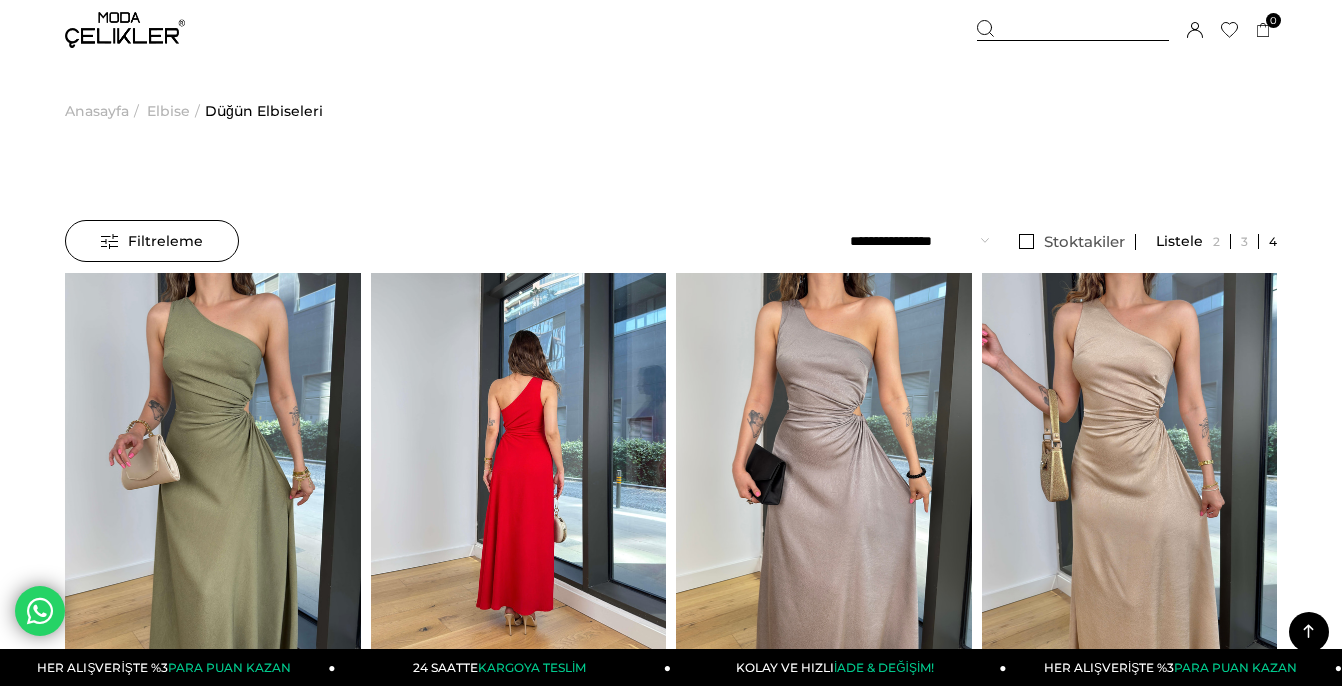 scroll, scrollTop: 255, scrollLeft: 0, axis: vertical 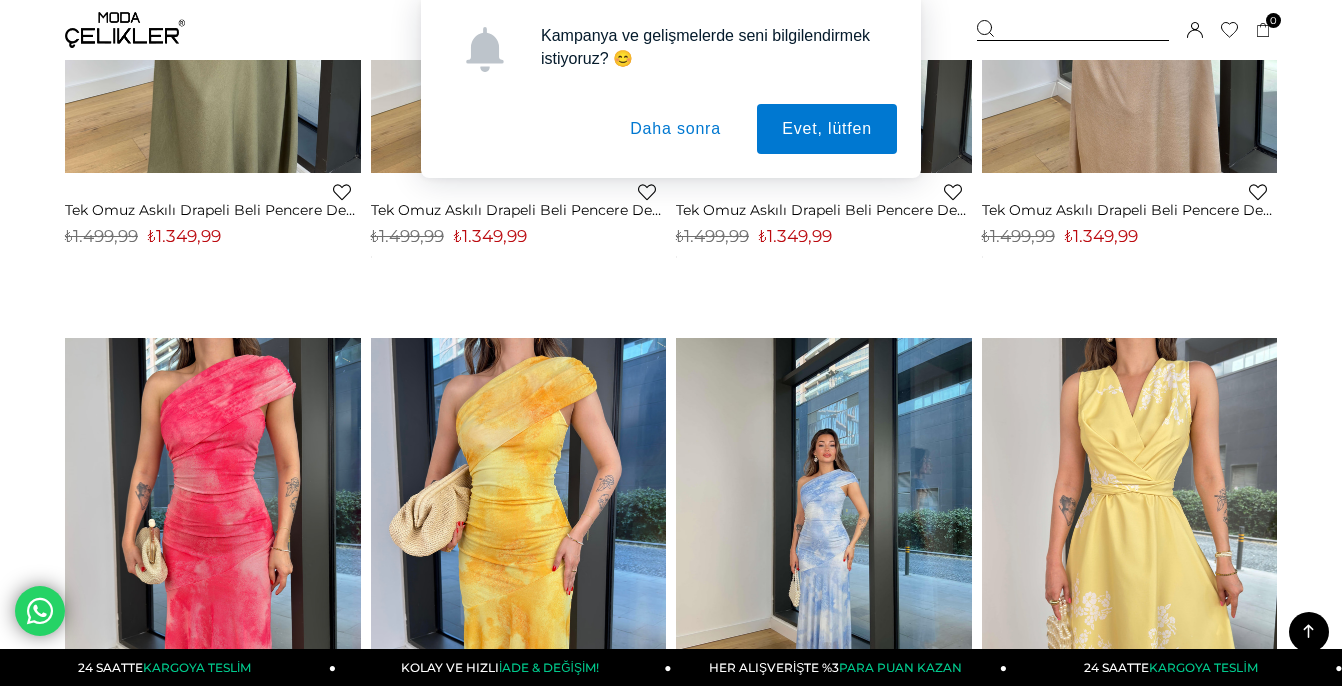 click on "Daha sonra" at bounding box center [675, 129] 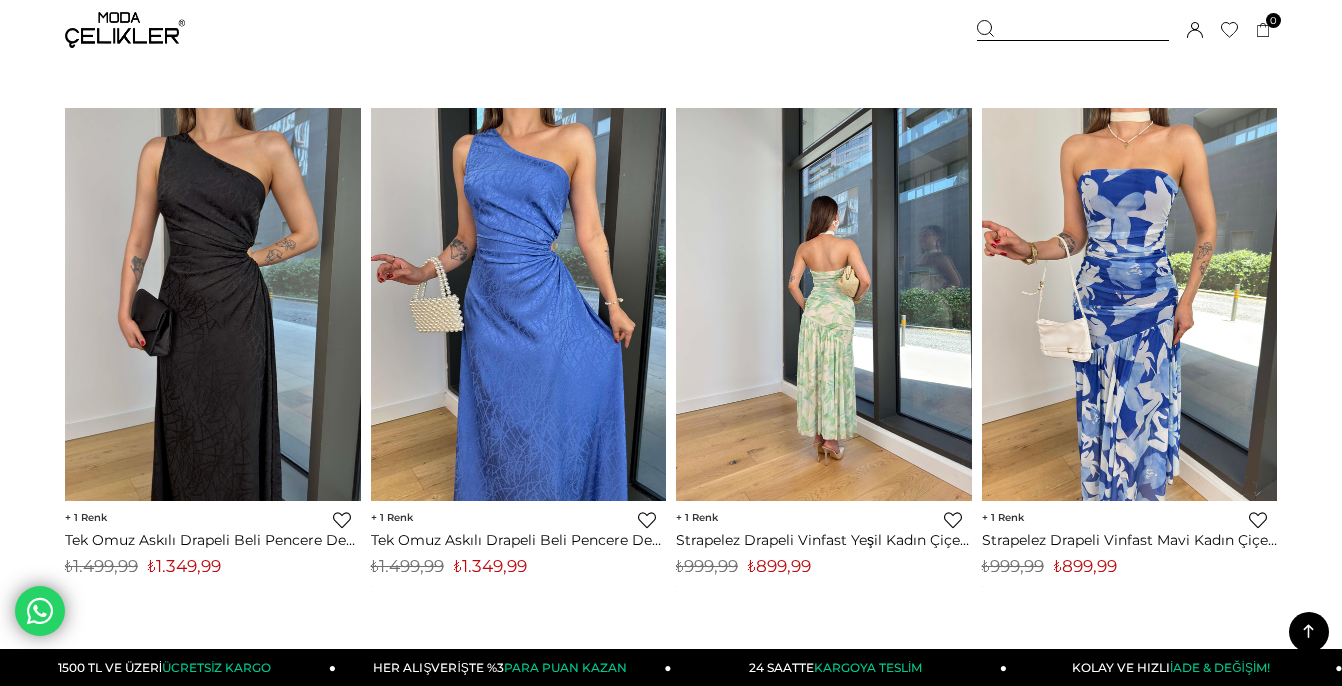 scroll, scrollTop: 4094, scrollLeft: 0, axis: vertical 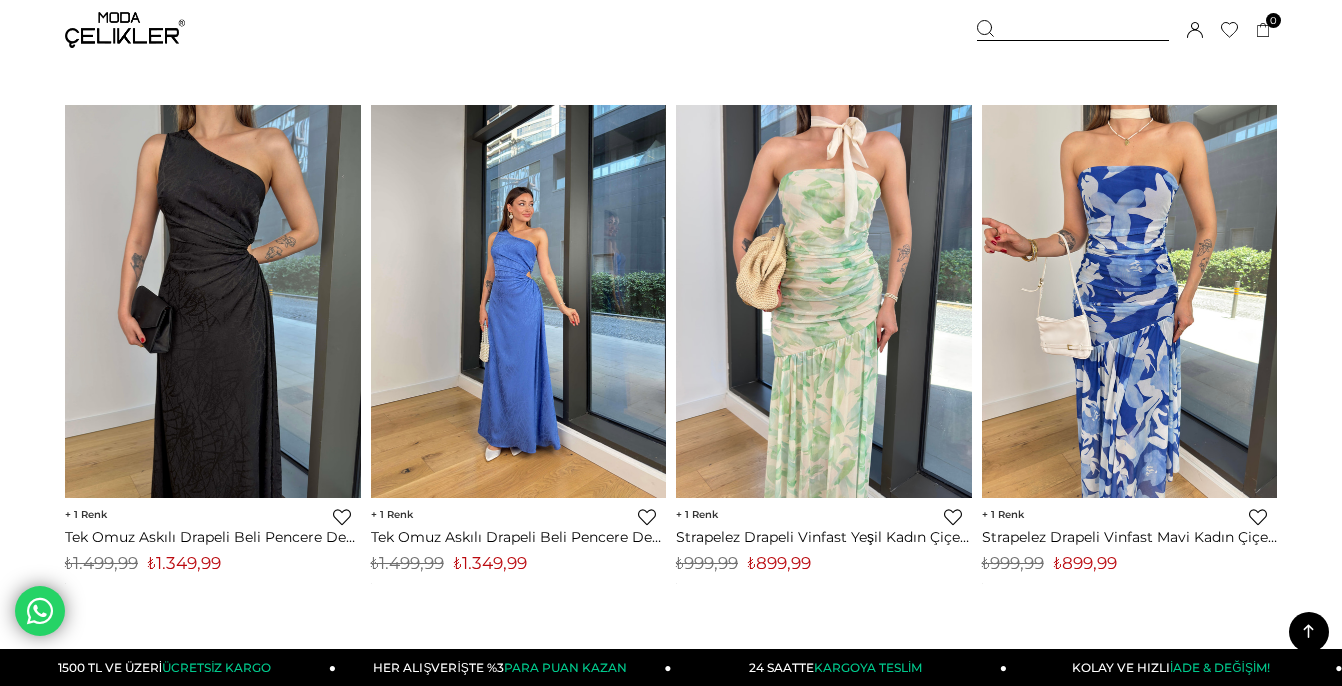 click at bounding box center (519, 301) 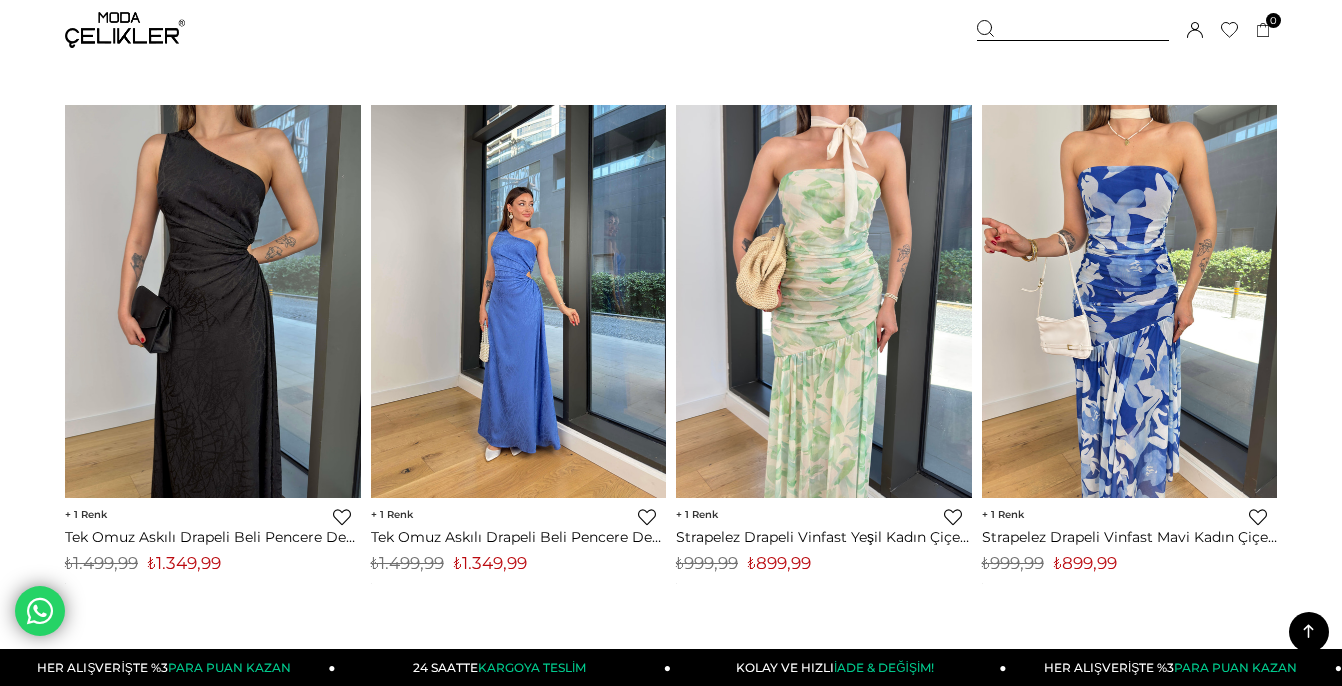 click at bounding box center (519, 302) 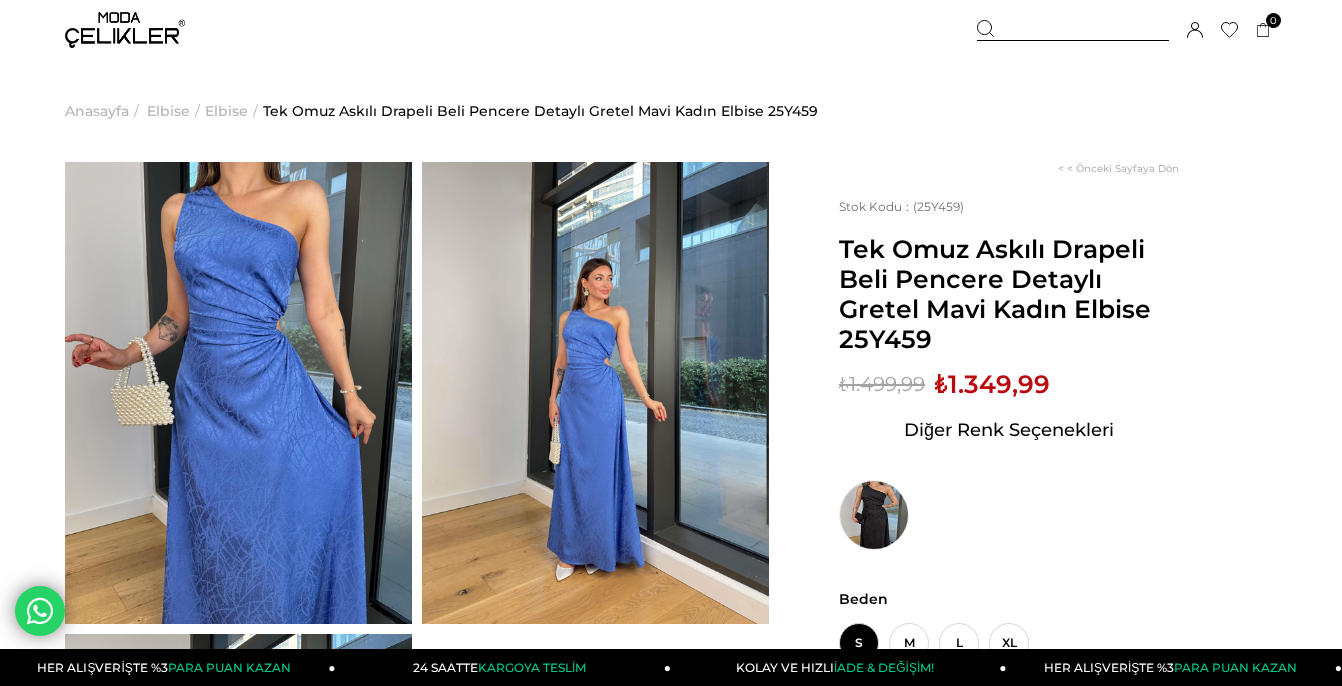 scroll, scrollTop: 0, scrollLeft: 0, axis: both 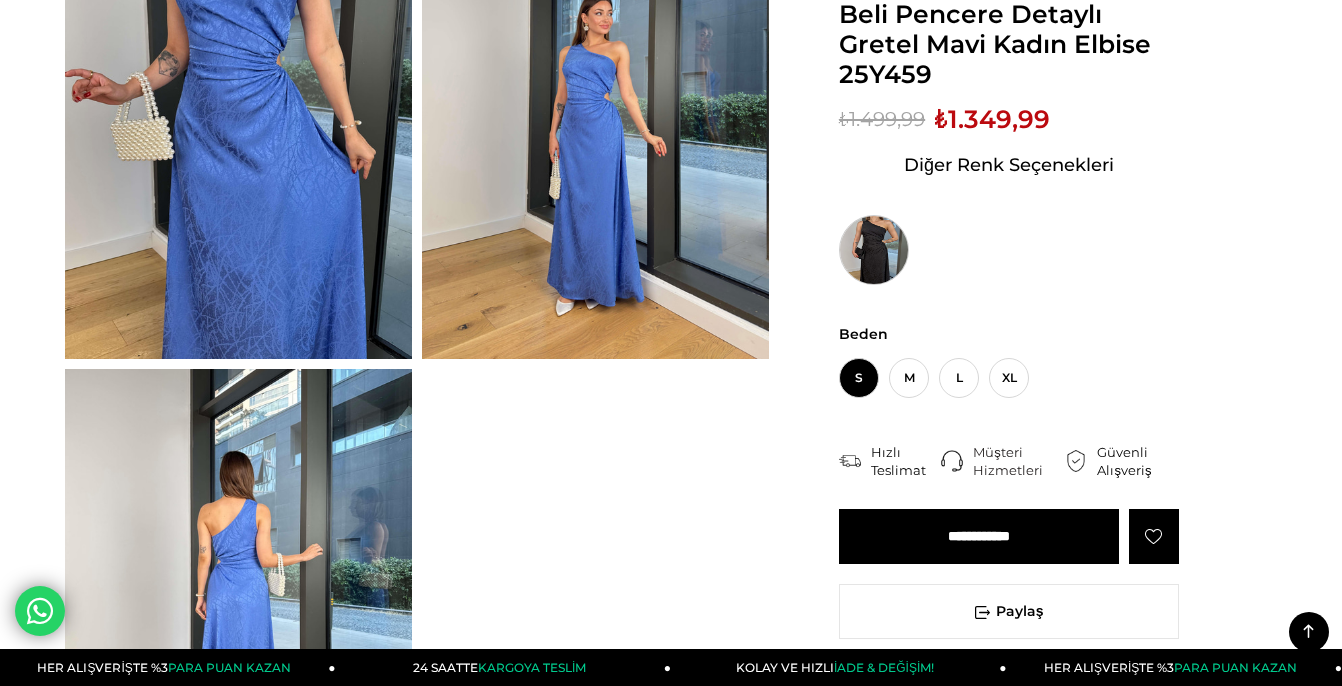 click at bounding box center (874, 250) 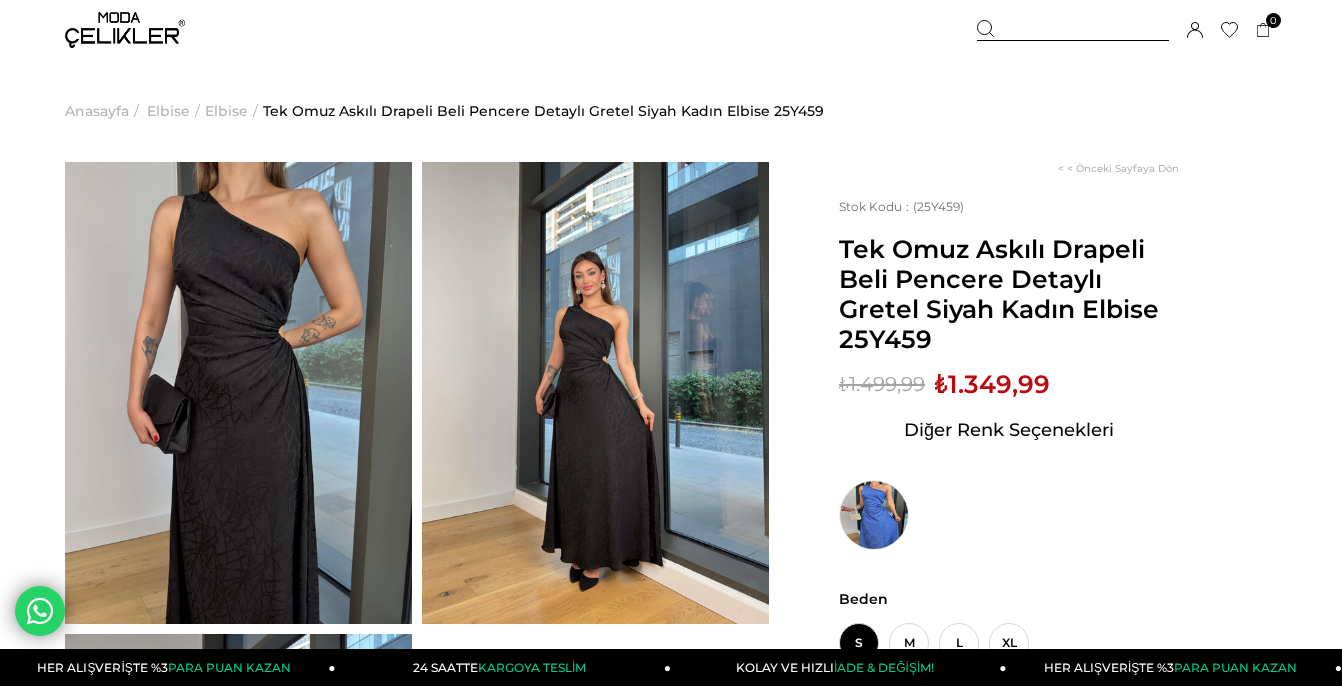 scroll, scrollTop: 0, scrollLeft: 0, axis: both 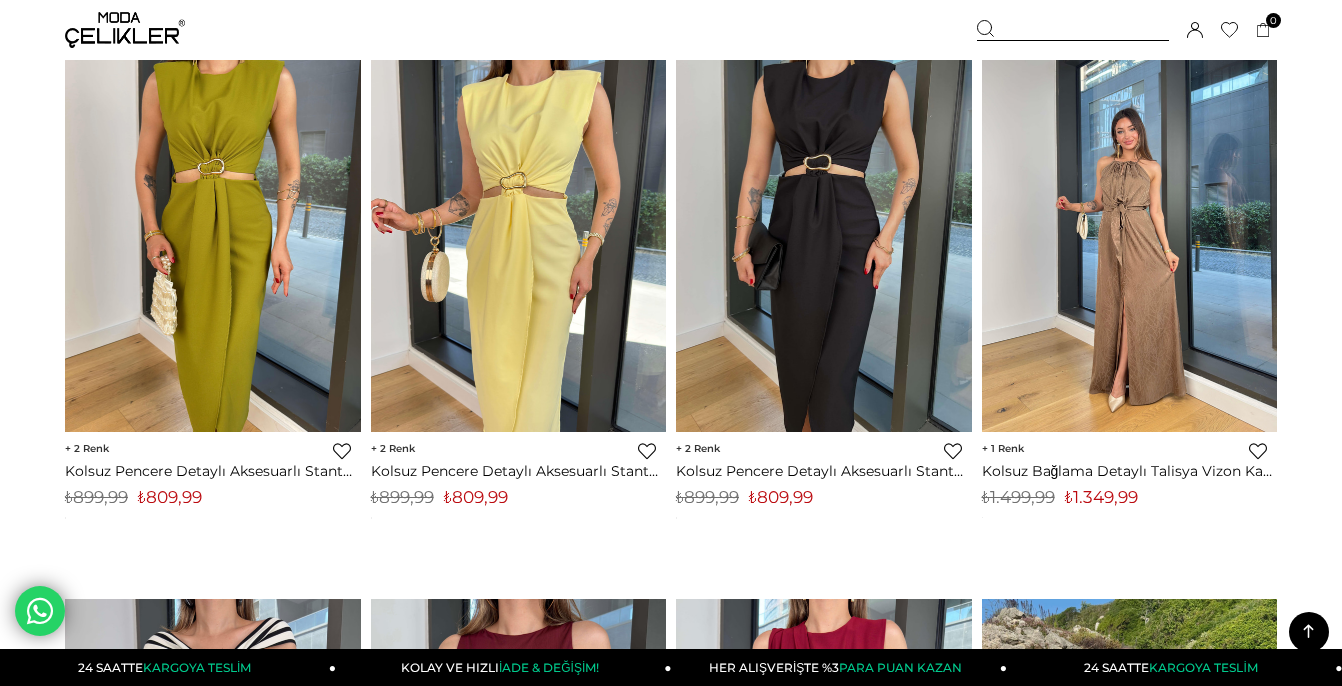 click at bounding box center (1130, 235) 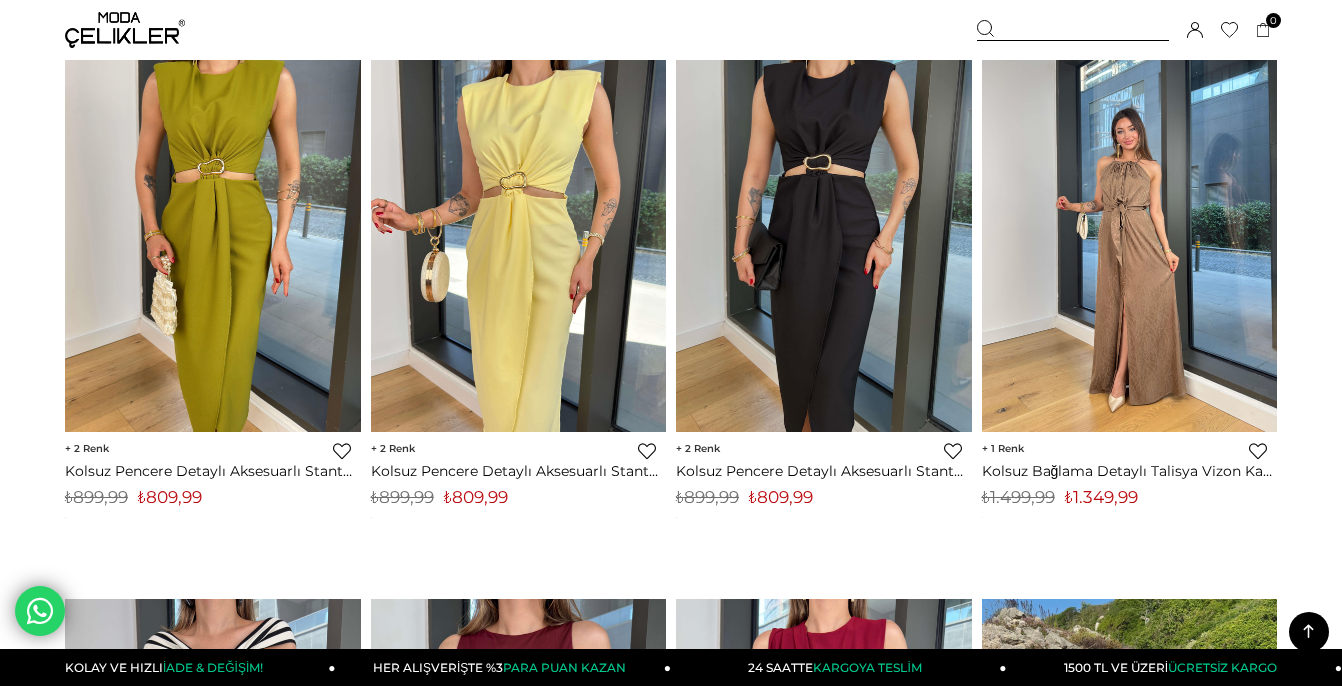 click at bounding box center (1130, 236) 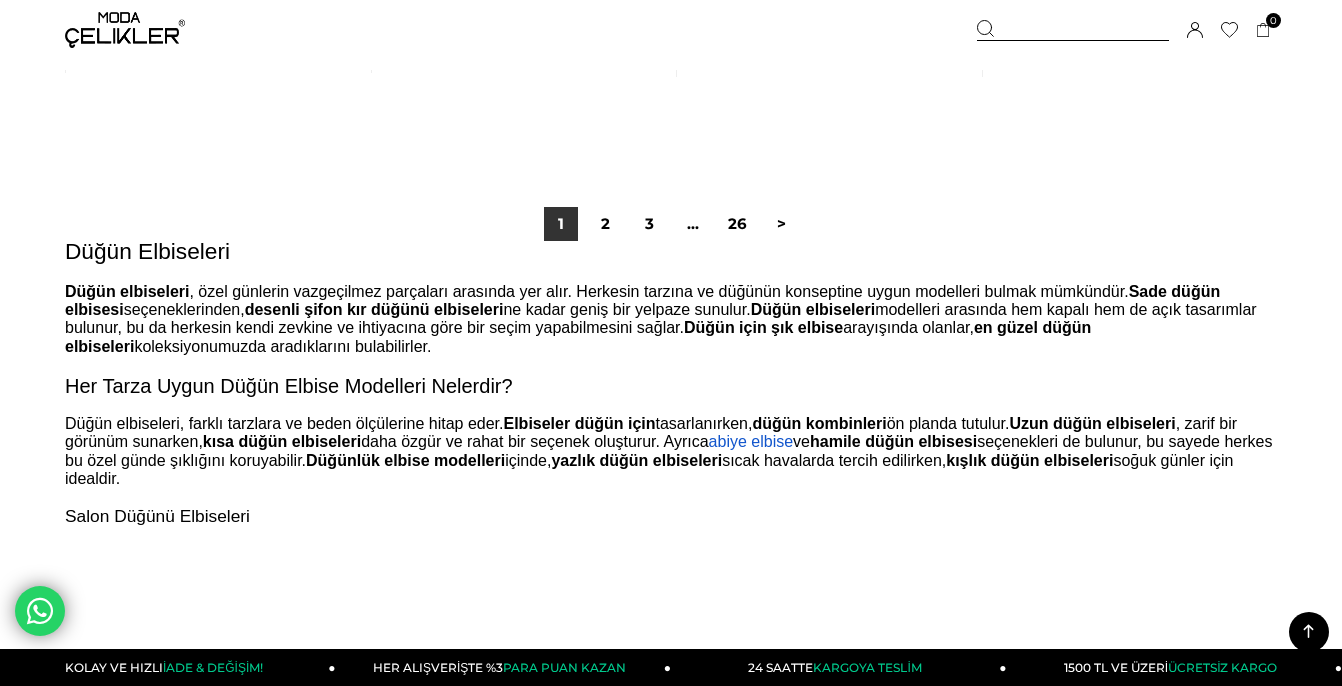 scroll, scrollTop: 11394, scrollLeft: 0, axis: vertical 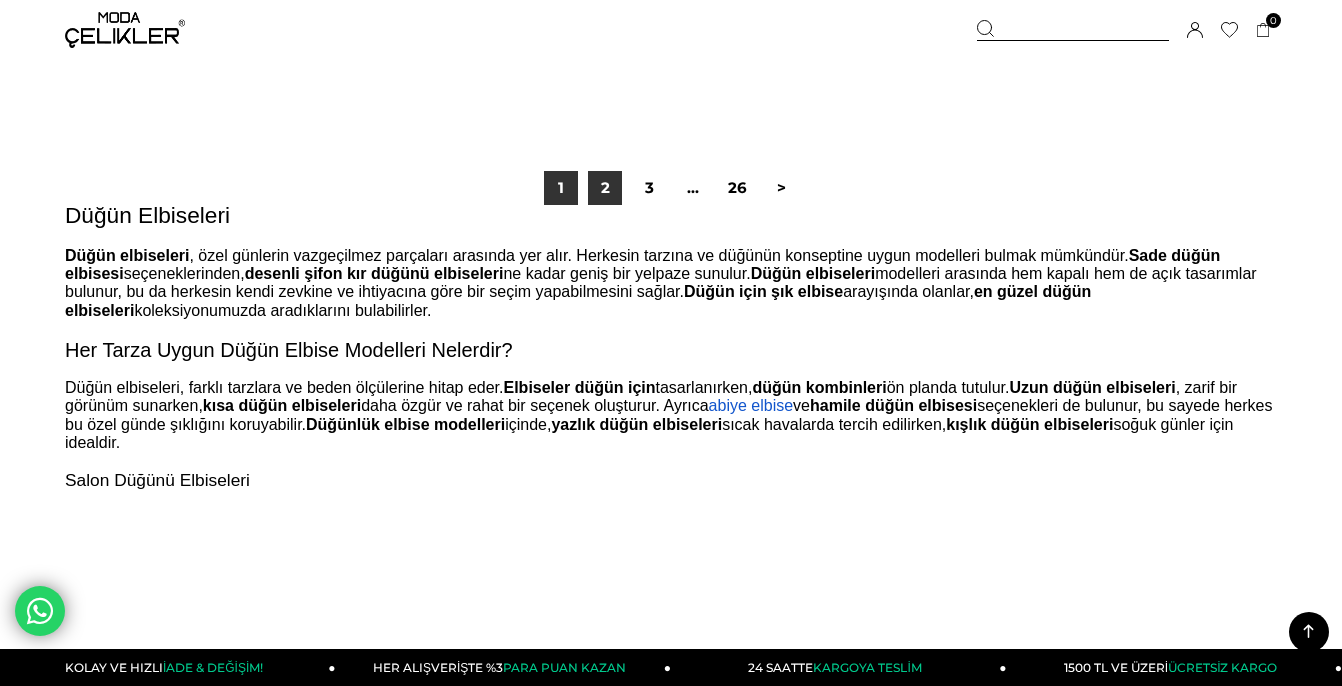 click on "2" at bounding box center [605, 188] 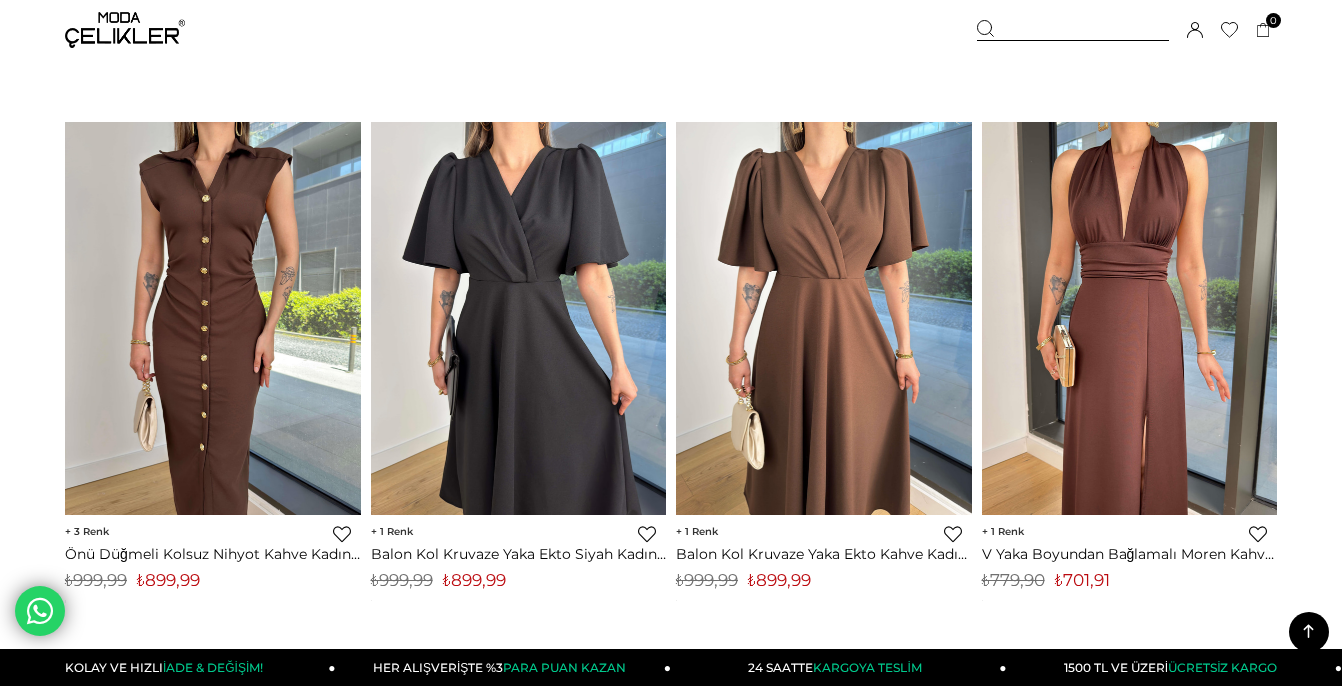 scroll, scrollTop: 5788, scrollLeft: 0, axis: vertical 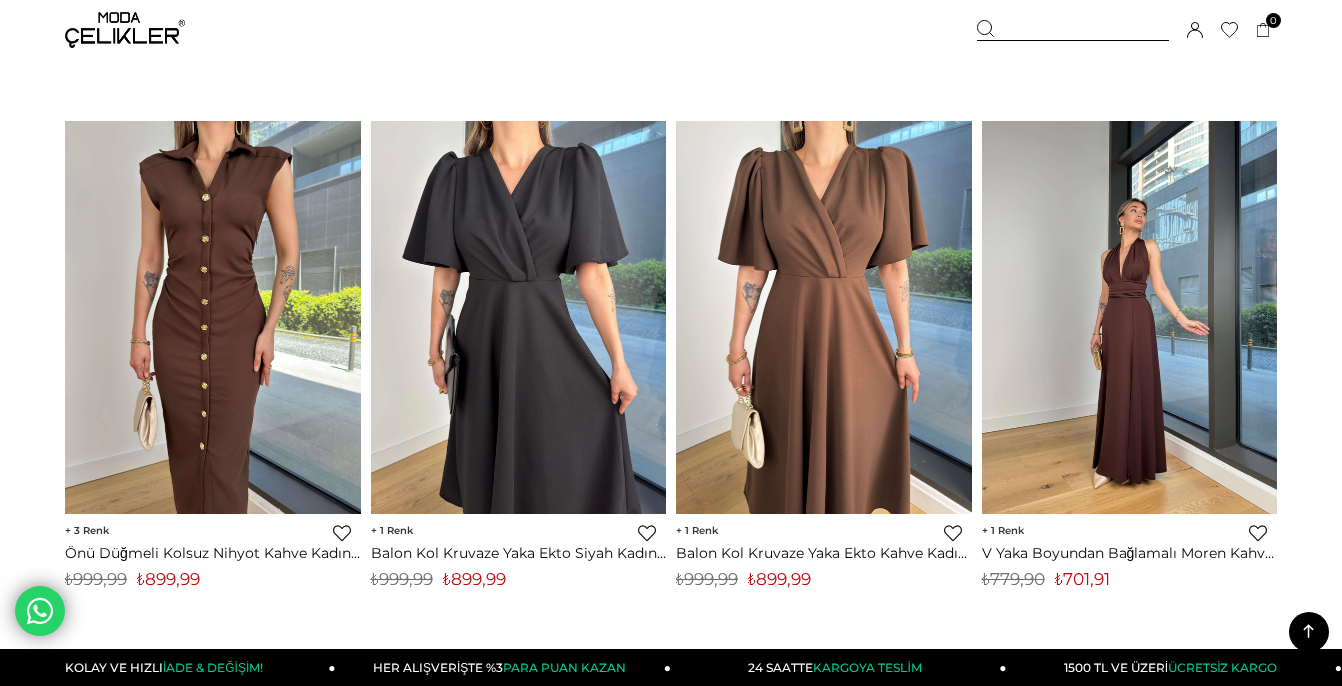 click at bounding box center (1130, 318) 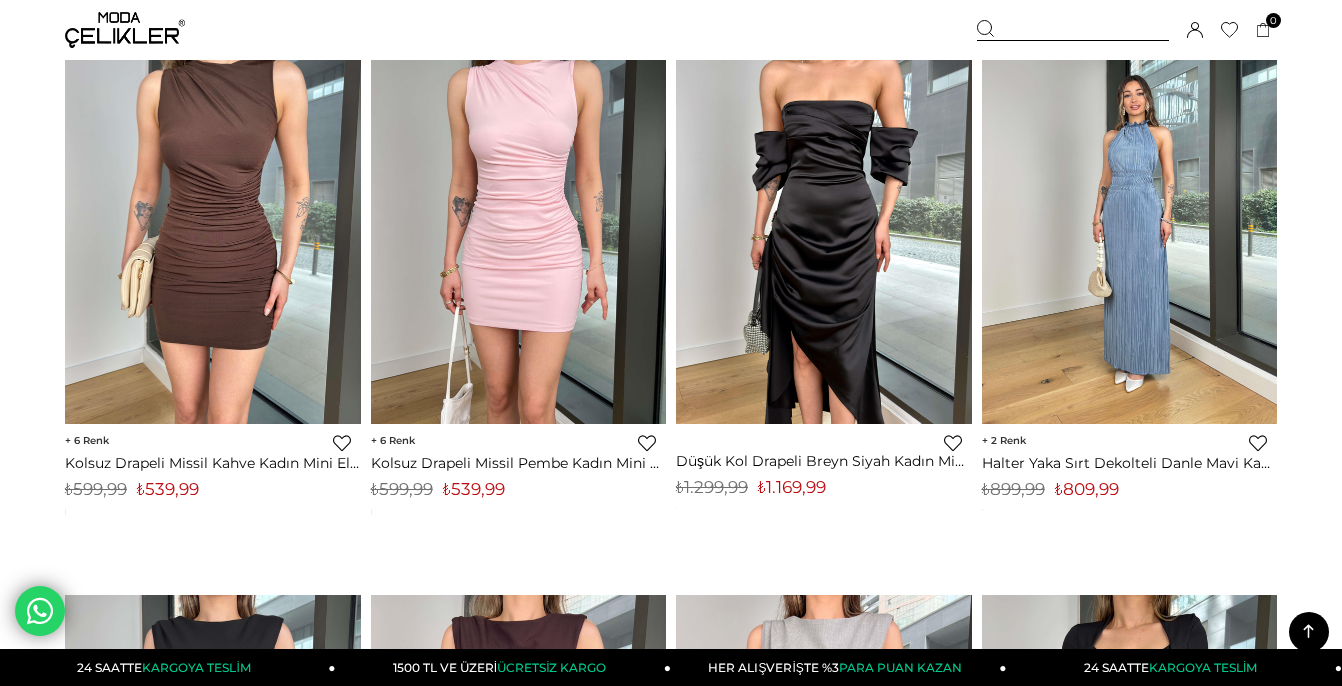 scroll, scrollTop: 9872, scrollLeft: 0, axis: vertical 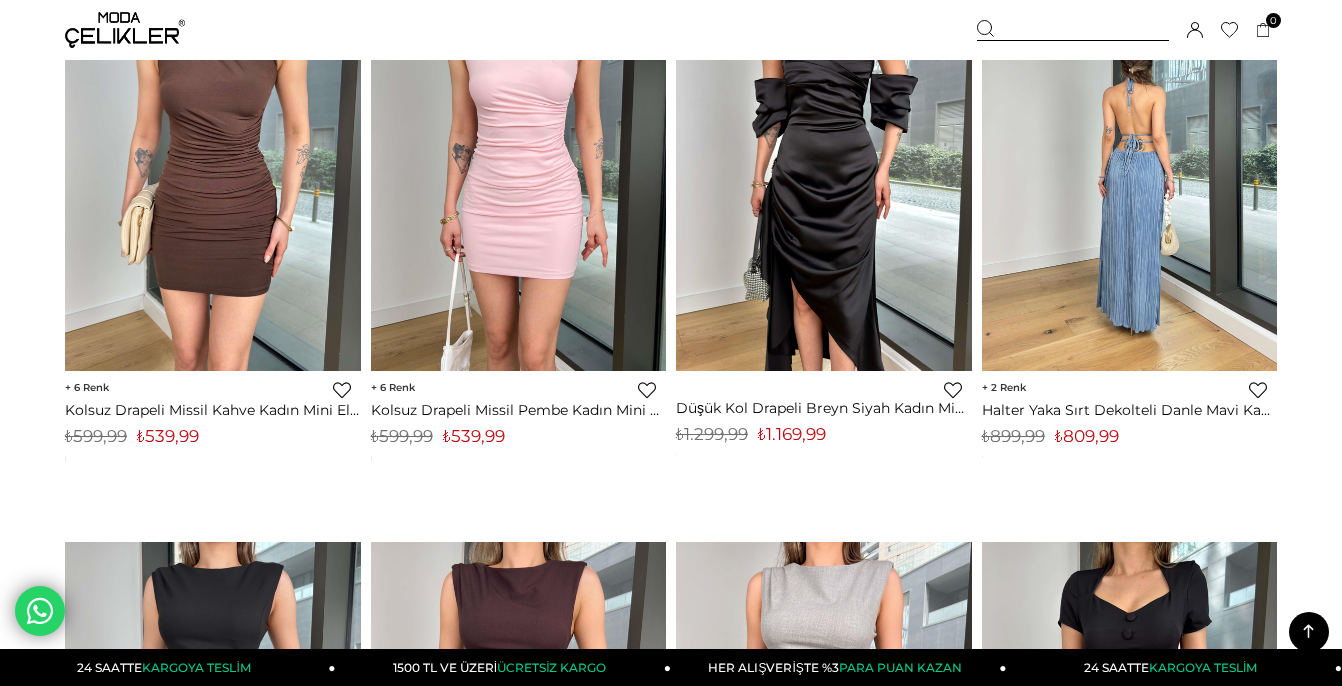 click at bounding box center [1130, 174] 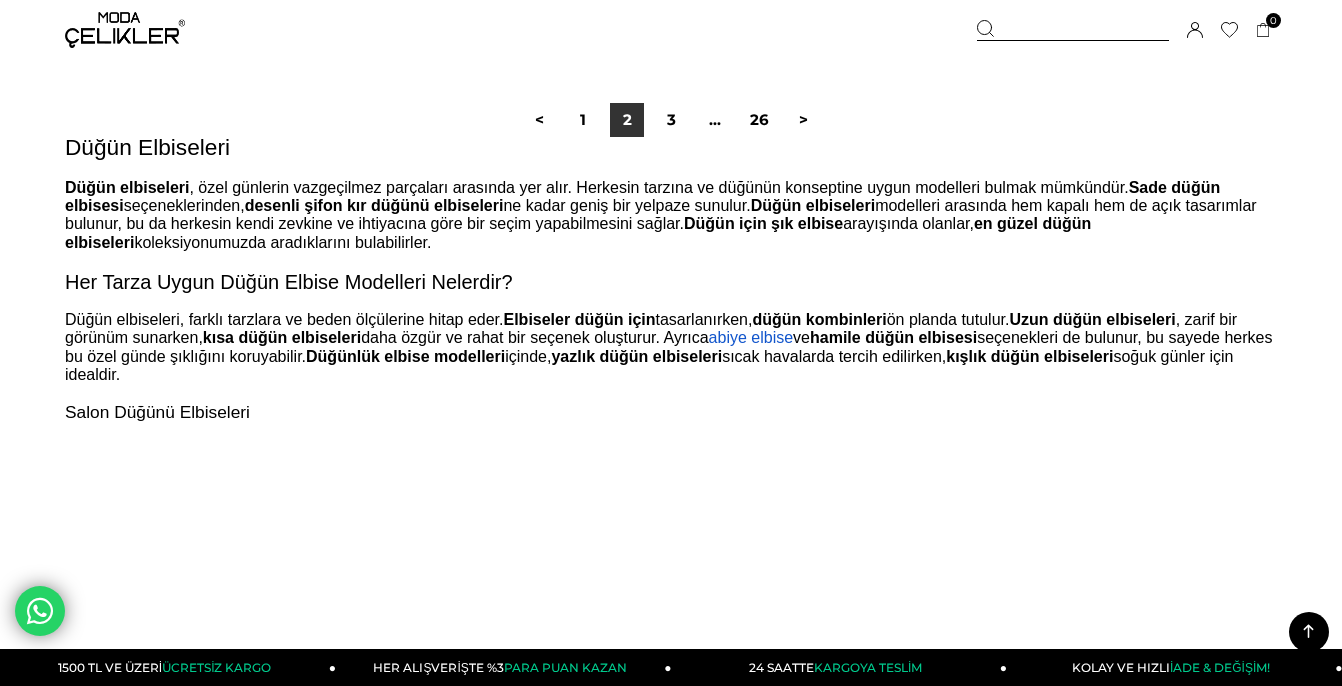 scroll, scrollTop: 11499, scrollLeft: 0, axis: vertical 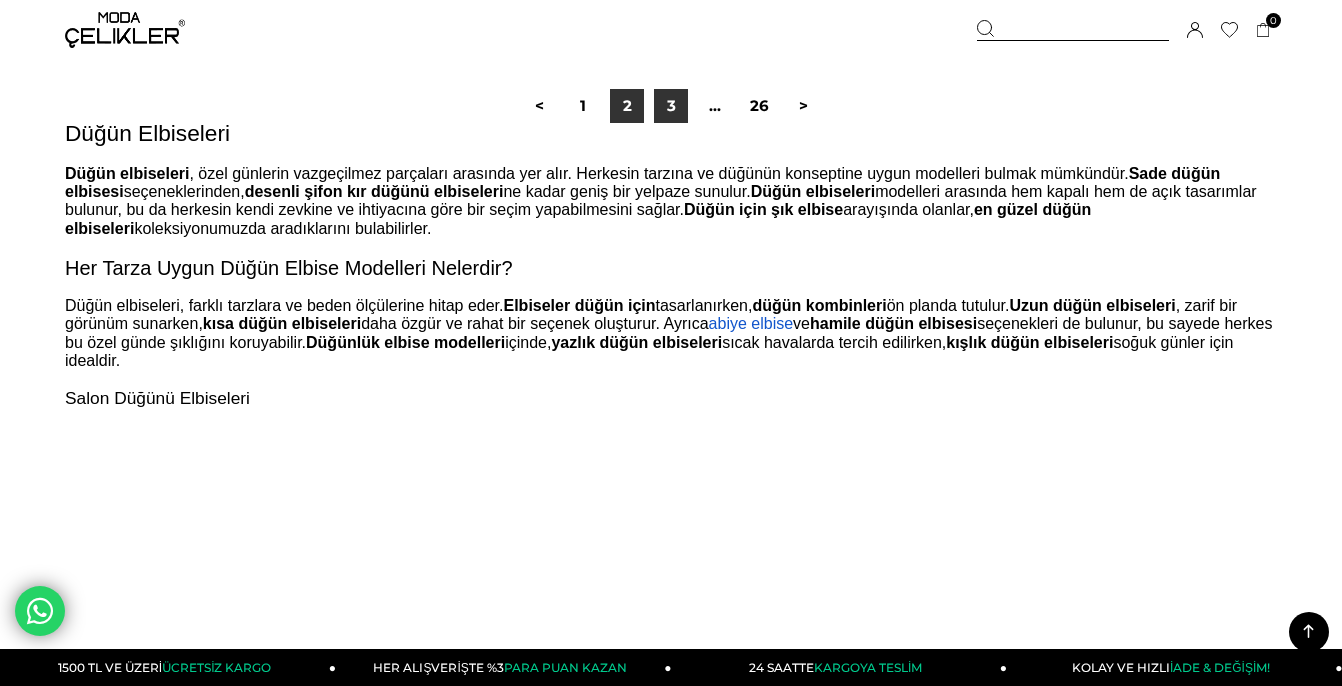 click on "3" at bounding box center [671, 106] 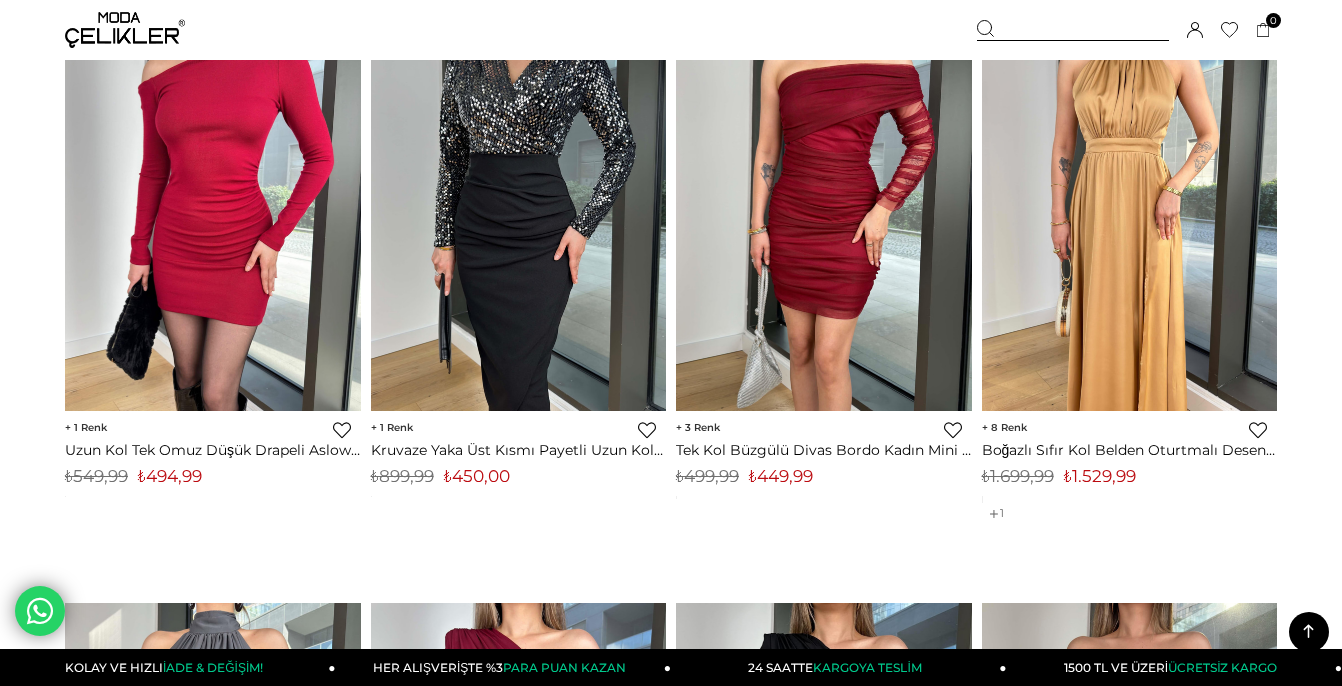 scroll, scrollTop: 7548, scrollLeft: 0, axis: vertical 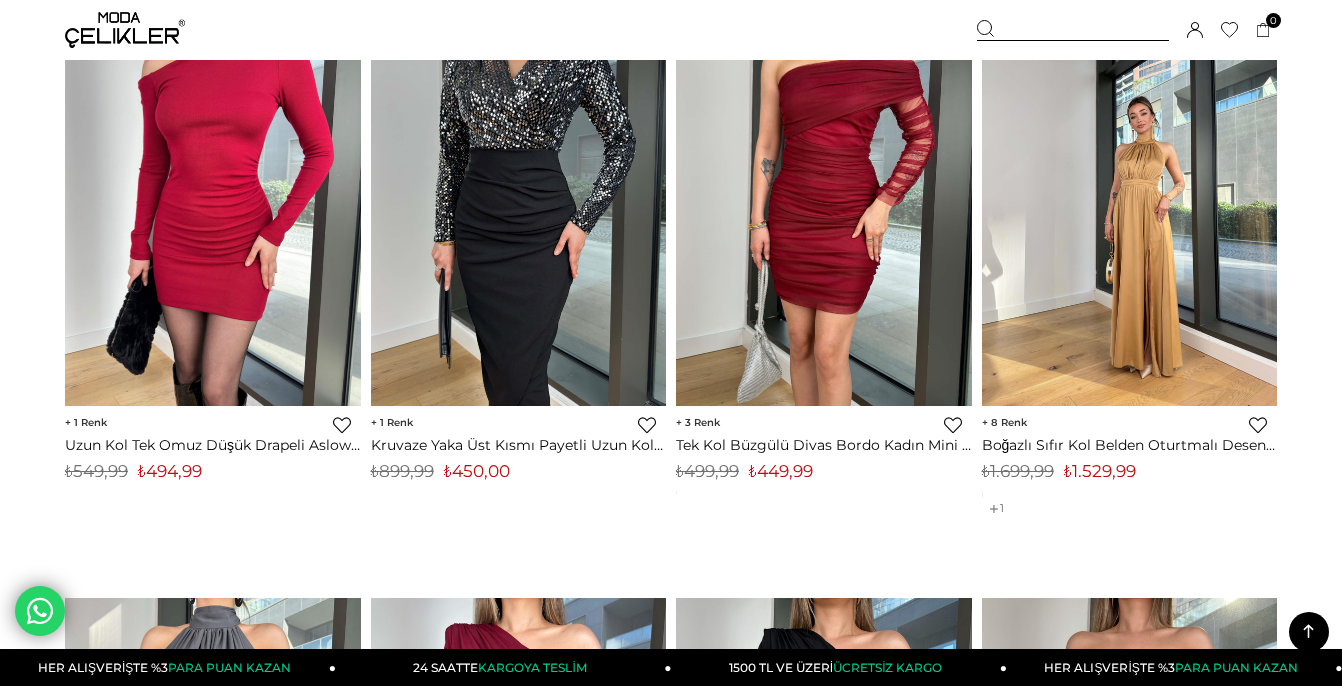 click at bounding box center (1130, 210) 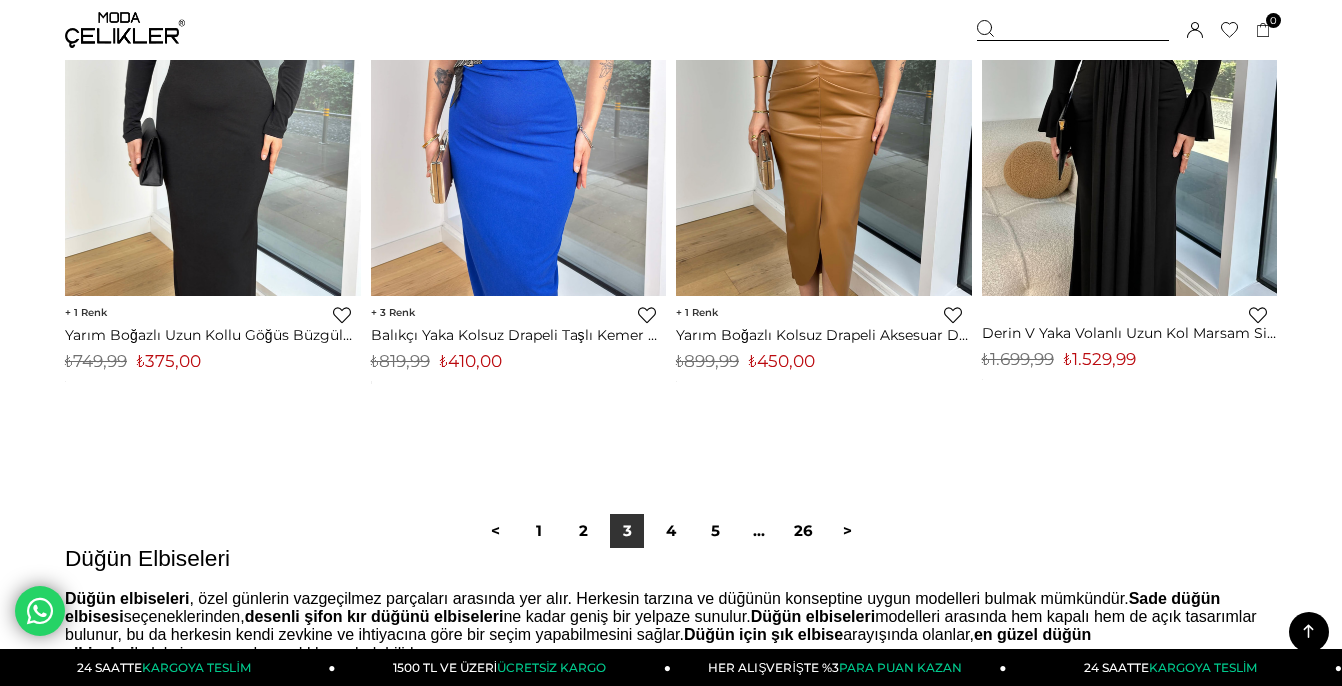 scroll, scrollTop: 11070, scrollLeft: 0, axis: vertical 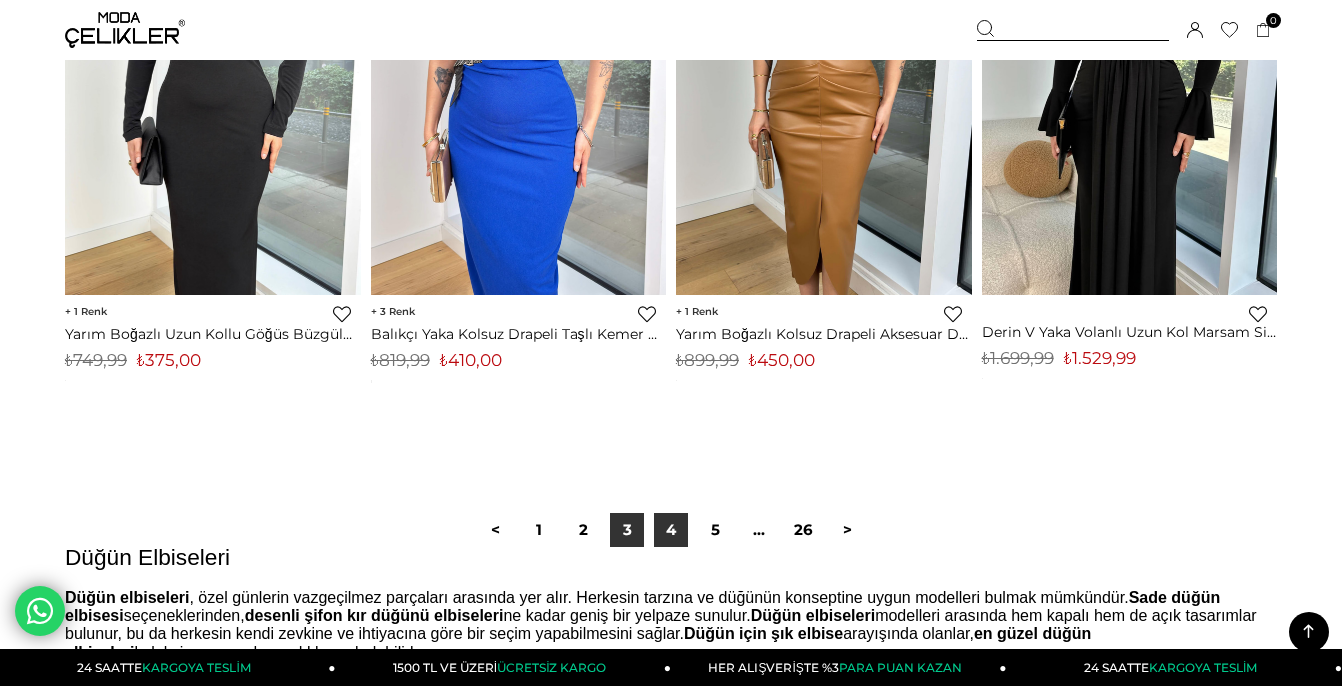 click on "4" at bounding box center (671, 530) 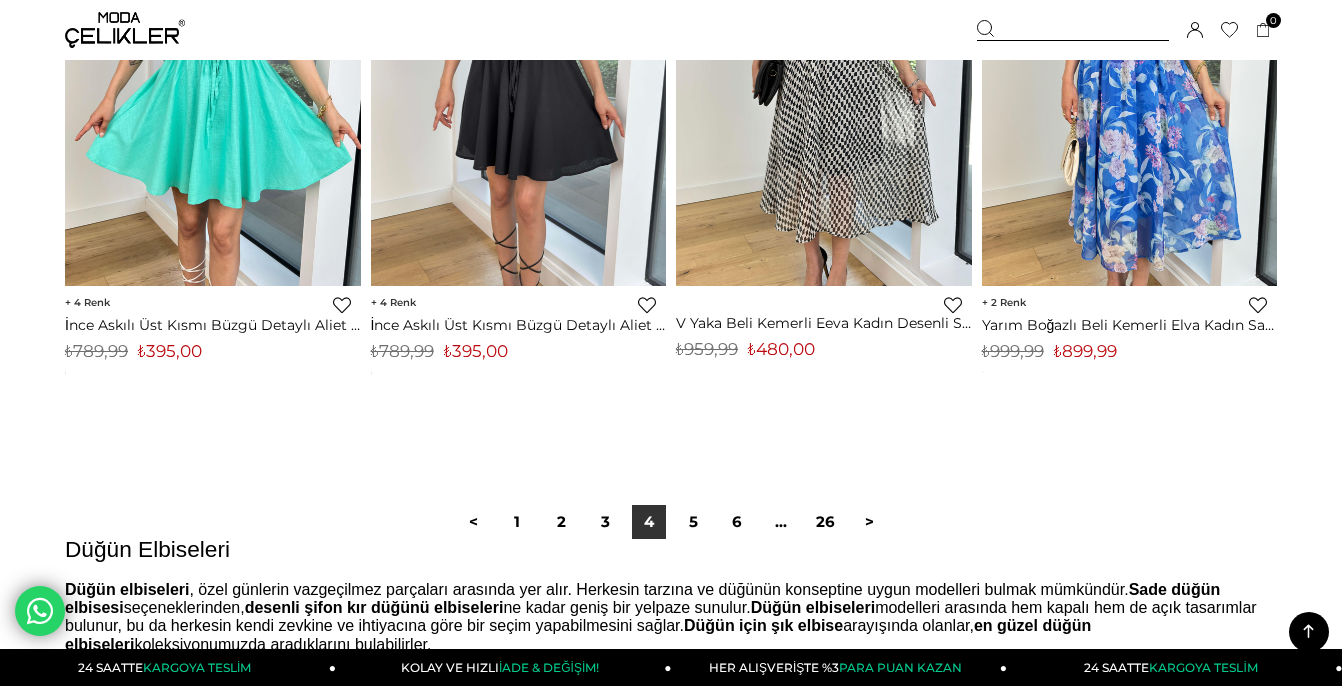 scroll, scrollTop: 11178, scrollLeft: 0, axis: vertical 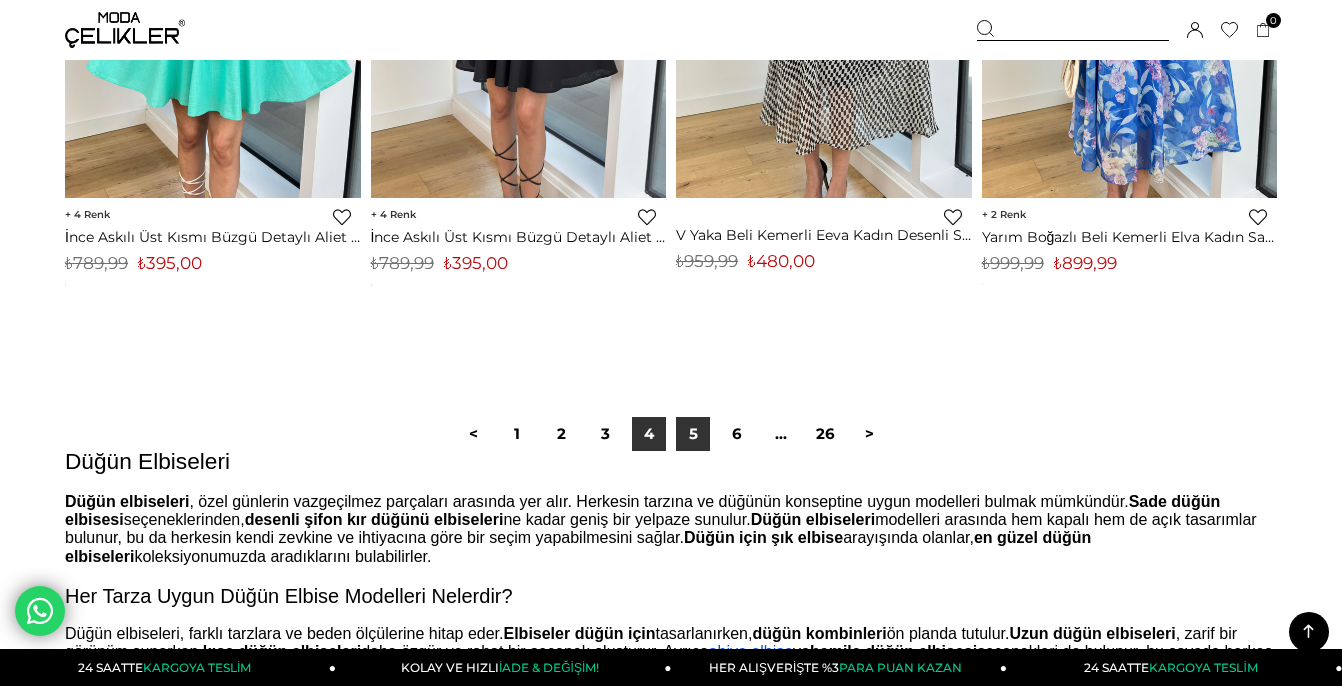 click on "5" at bounding box center (693, 434) 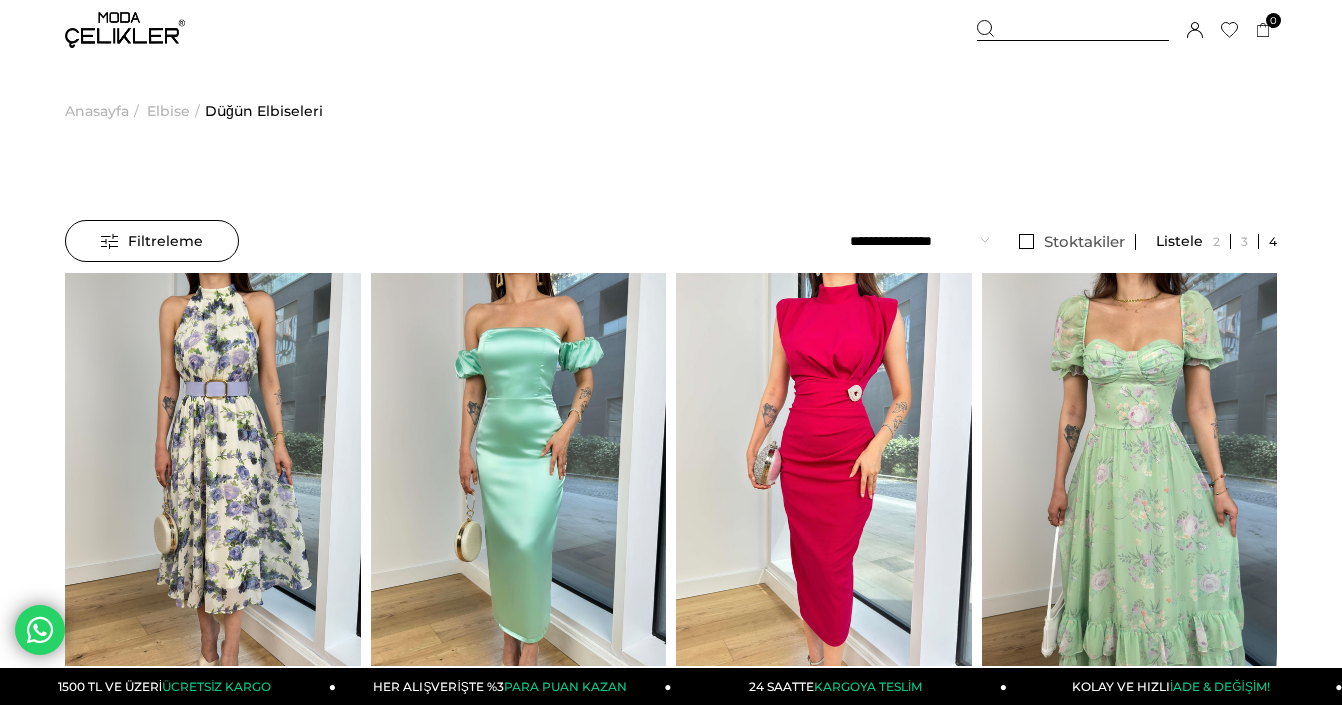 scroll, scrollTop: 0, scrollLeft: 0, axis: both 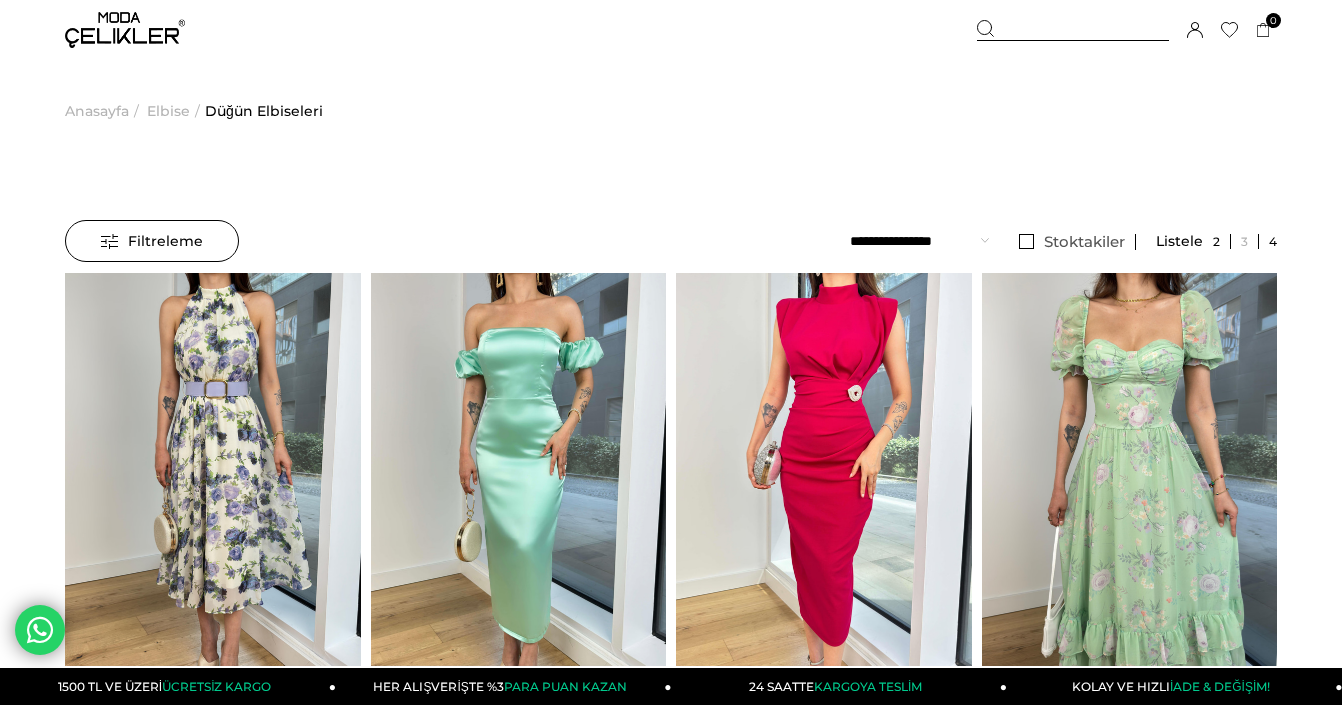 click at bounding box center [1217, 241] 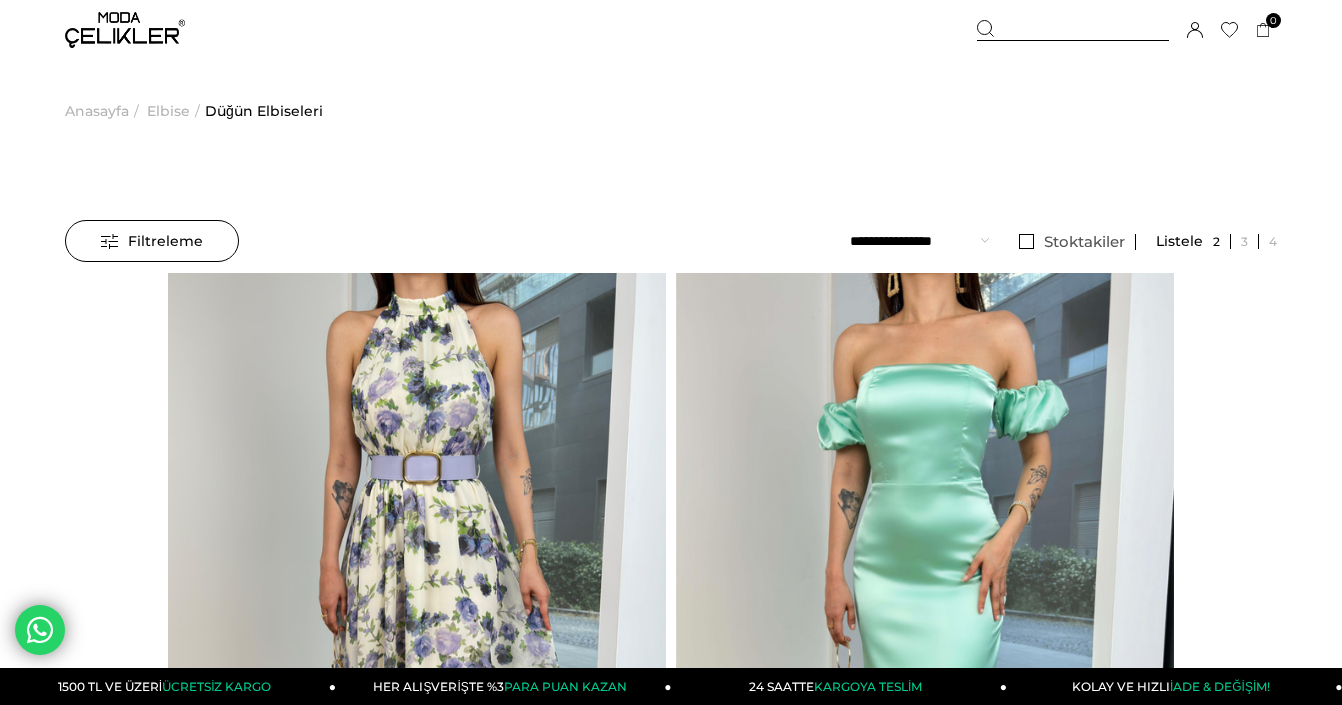 click on "Menü
Üye Girişi
Üye Ol
Hesabım
Çıkış Yap
Sepetim
Favorilerim
Yardım
Sepetim
0
Ürün
Sepetinizde ürün bulunmamaktadır.
Genel Toplam :
Sepetim
SİPARİŞİ TAMAMLA
Üye Girişi
Üye Ol
Google İle Bağlan
Anasayfa" at bounding box center (671, 17015) 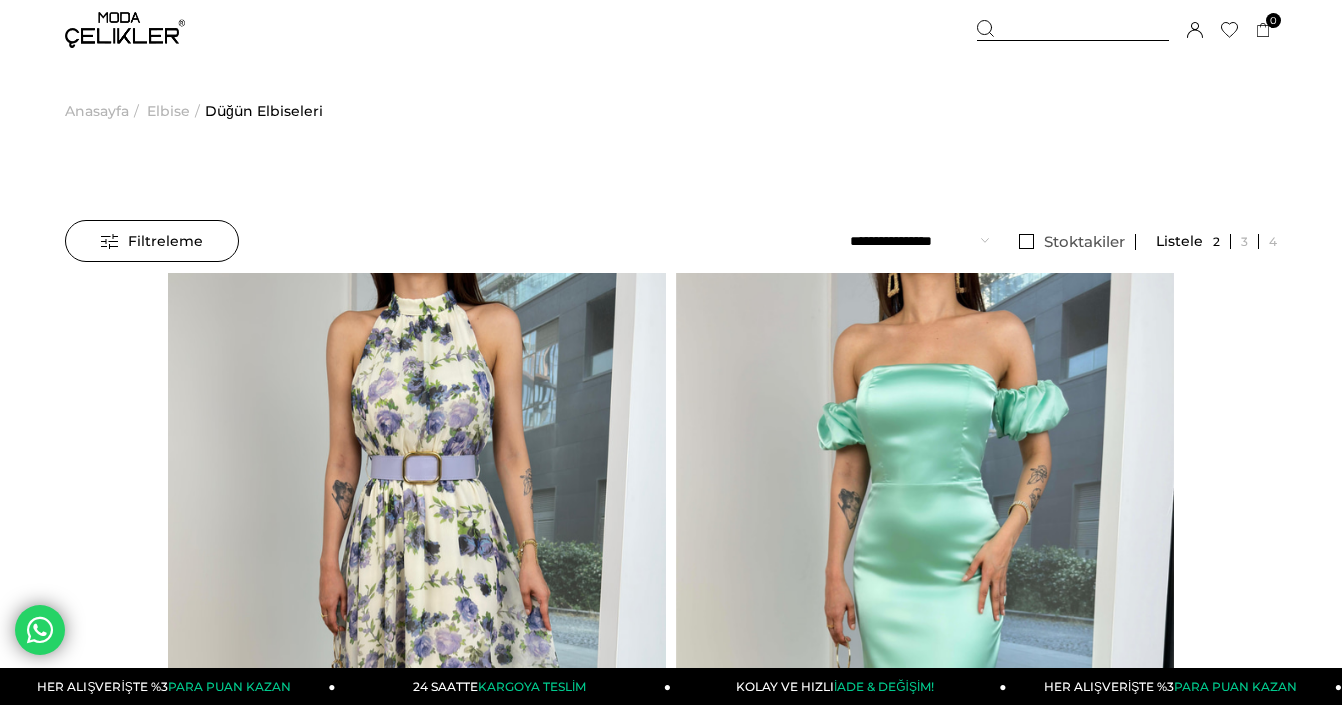 click on "Kaydettigim Filtreyi Kullan
Filtreleme
Filtreleme
Sıralama
Filtreleme Stoktakiler
Kategoriler
Elbise
Düğün Elbiseleri
Triko Elbise
Davet Elbisesi
Uzun Elbise
Kışlık Elbise
Balon Kol Elbise
Mavi Elbise
Straplez Elbise
Yırtmaçlı Elbise
Kokteyl Elbisesi
After Party Elbisesi
Askılı Elbise" at bounding box center (671, 16886) 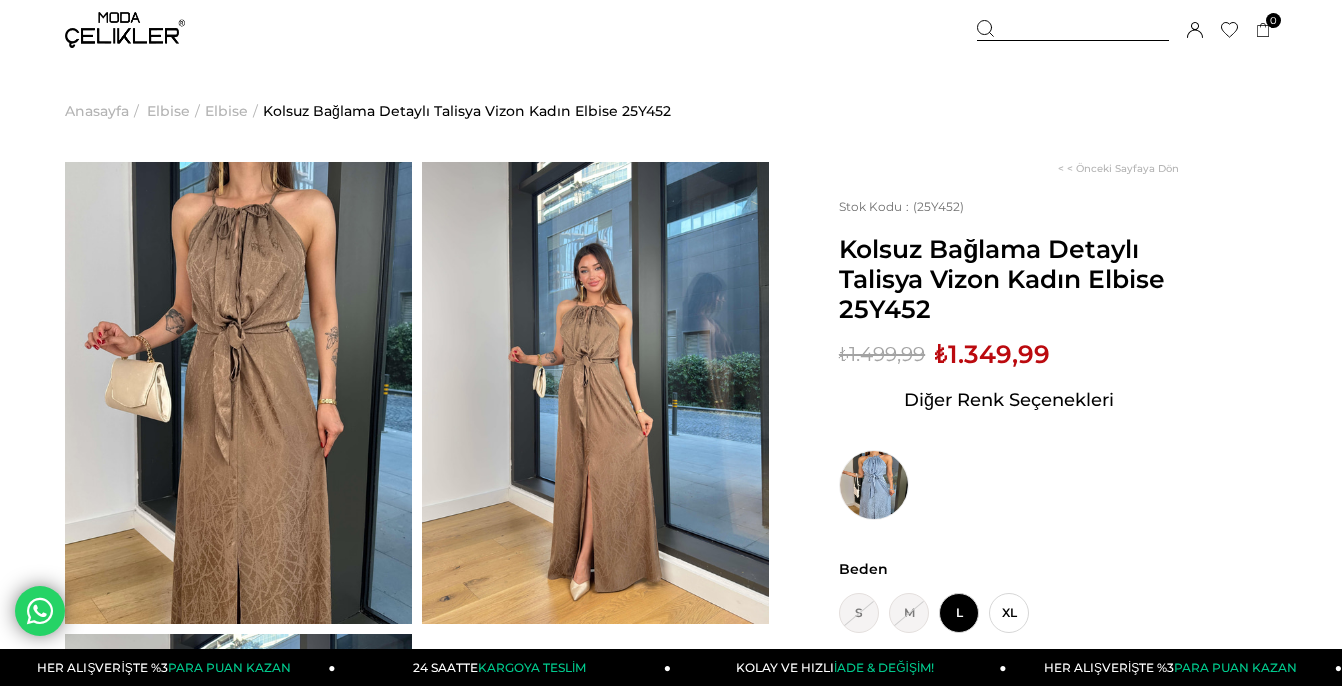 scroll, scrollTop: 0, scrollLeft: 0, axis: both 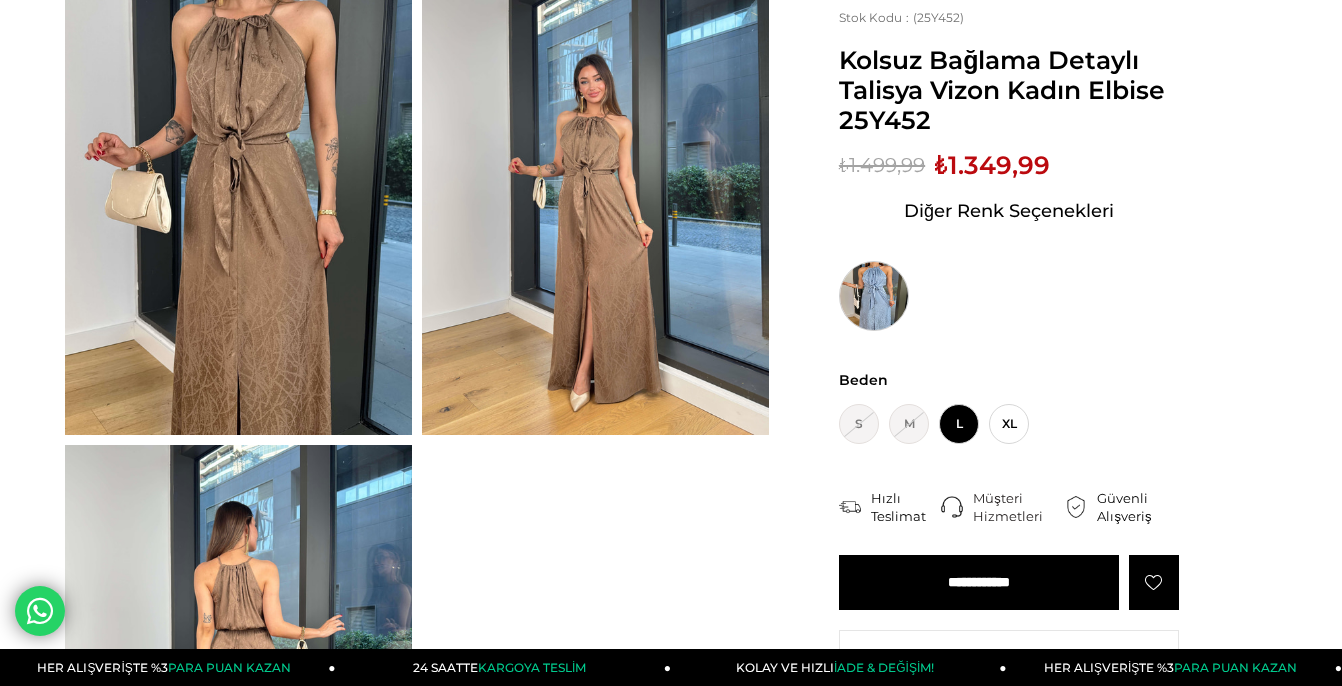 click at bounding box center [874, 296] 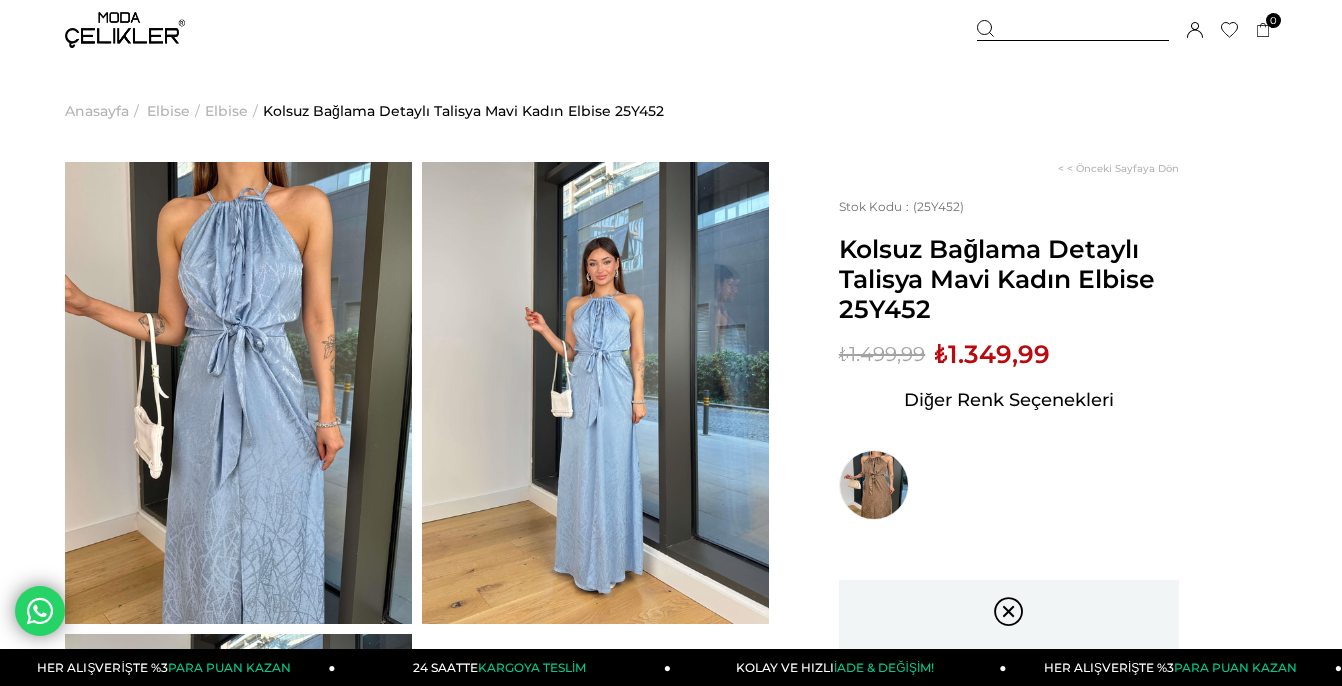 scroll, scrollTop: 0, scrollLeft: 0, axis: both 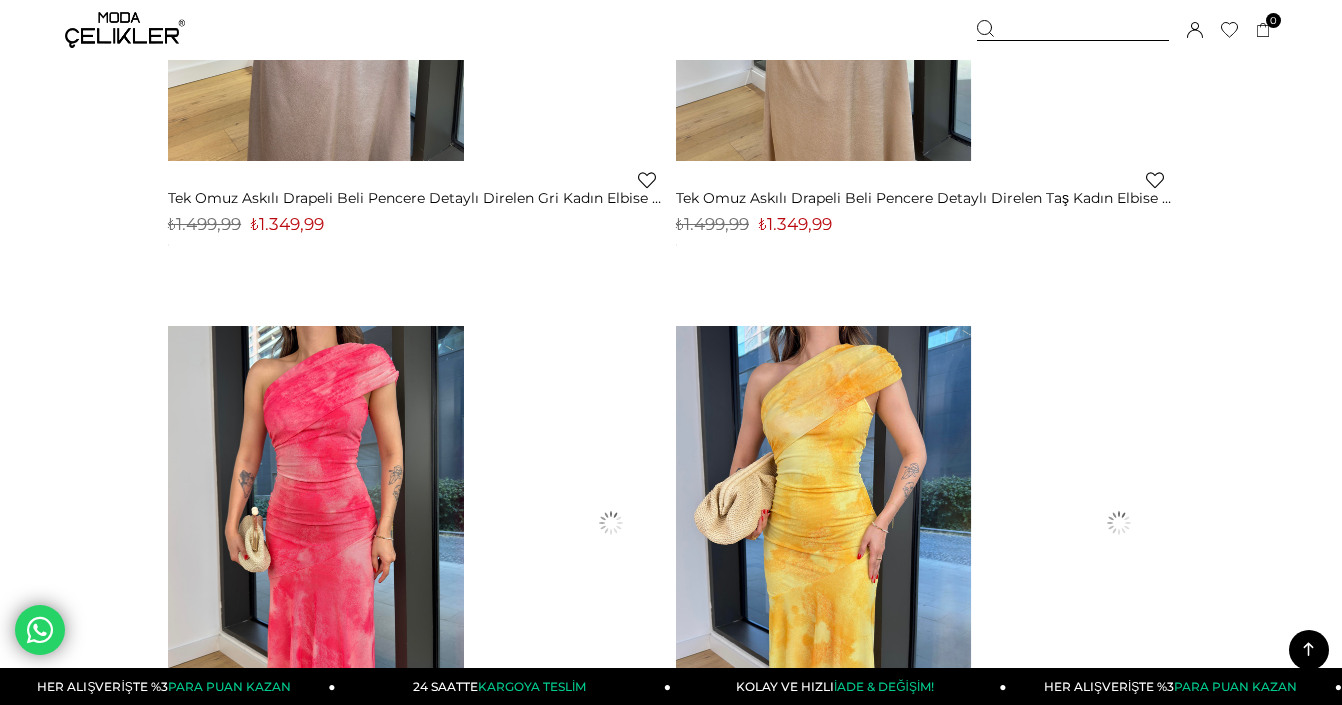 click at bounding box center (1119, -36) 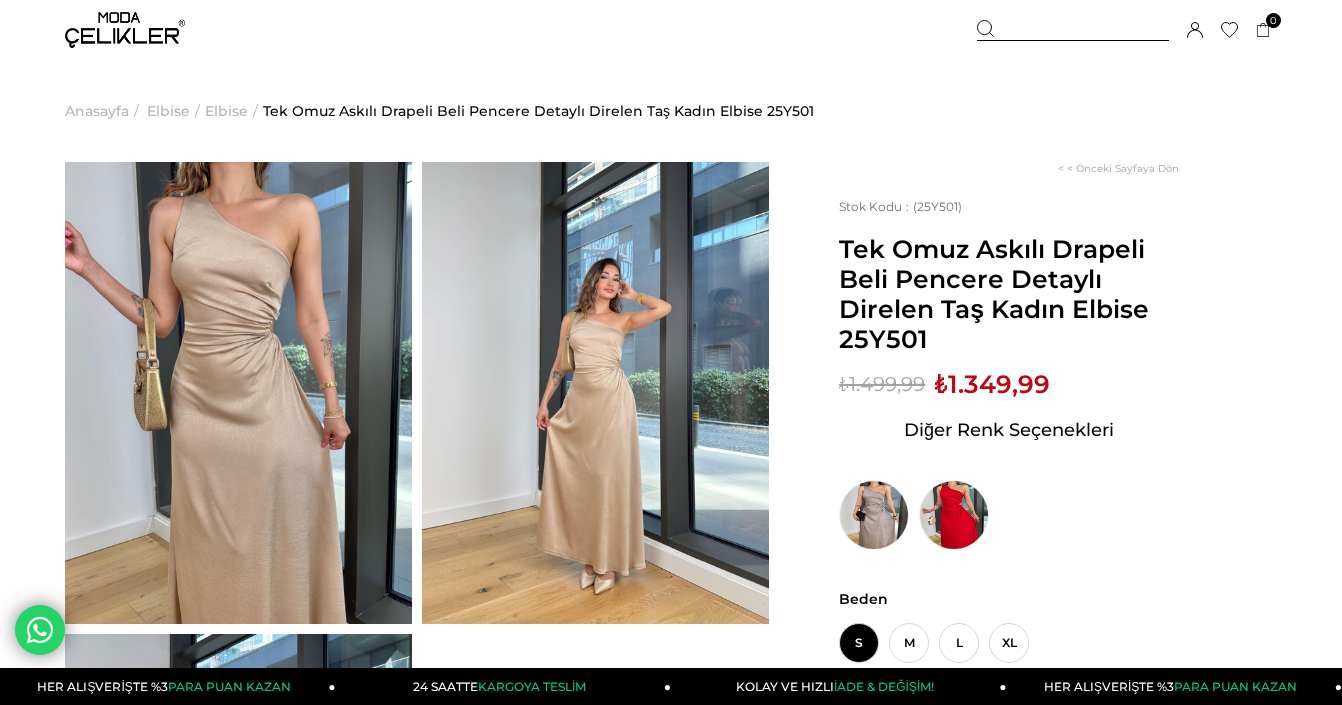 scroll, scrollTop: 0, scrollLeft: 0, axis: both 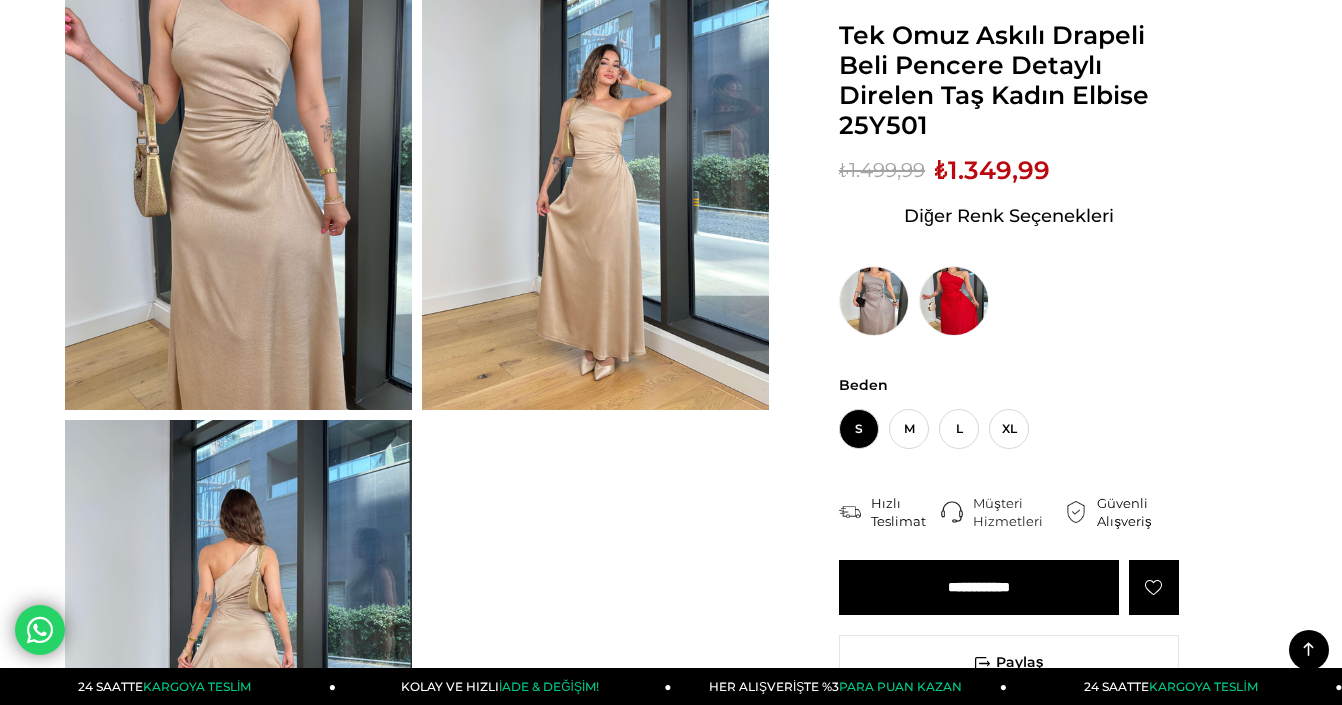 click on "**********" at bounding box center (979, 587) 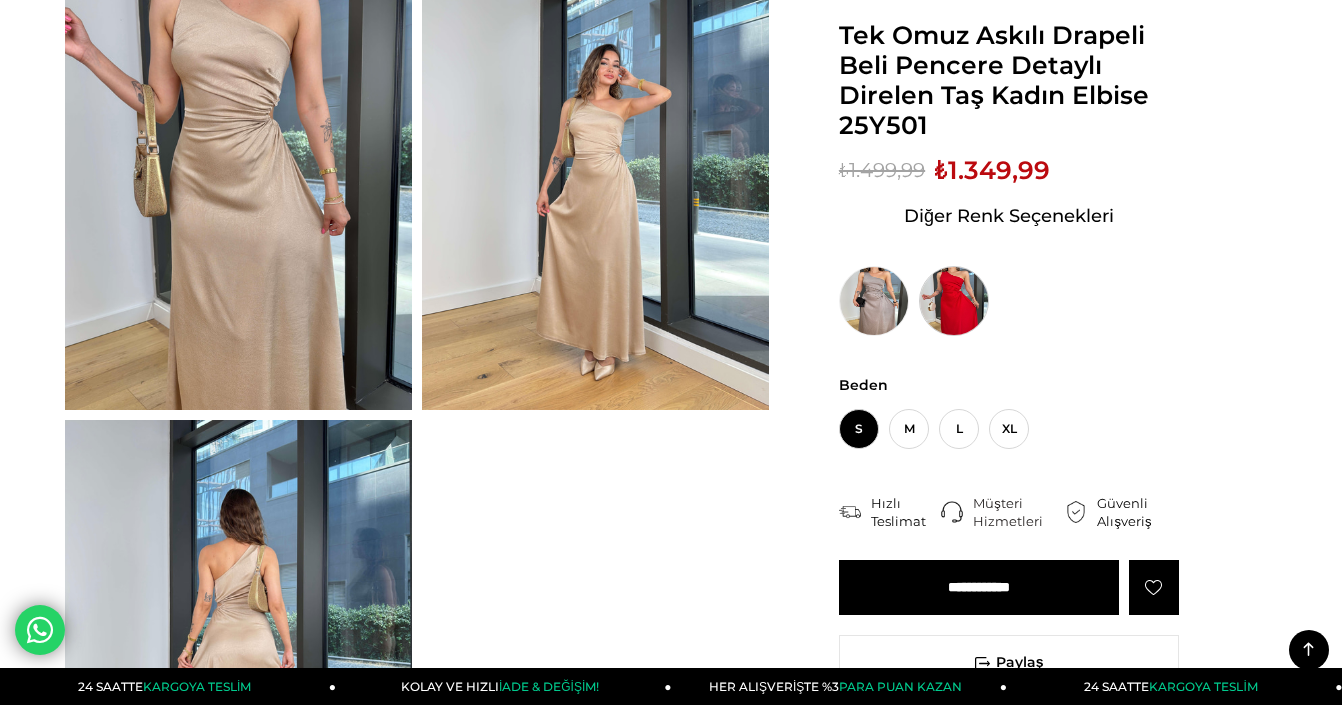 click at bounding box center (954, 301) 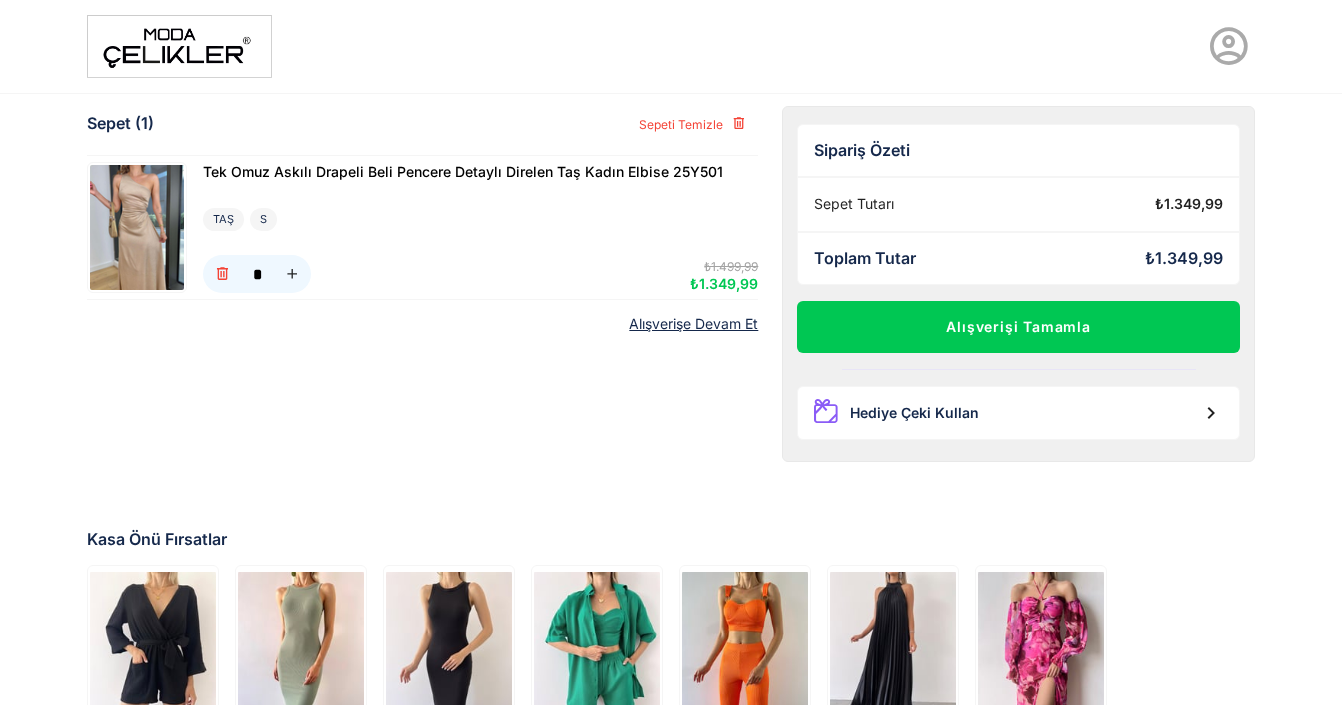 scroll, scrollTop: 0, scrollLeft: 0, axis: both 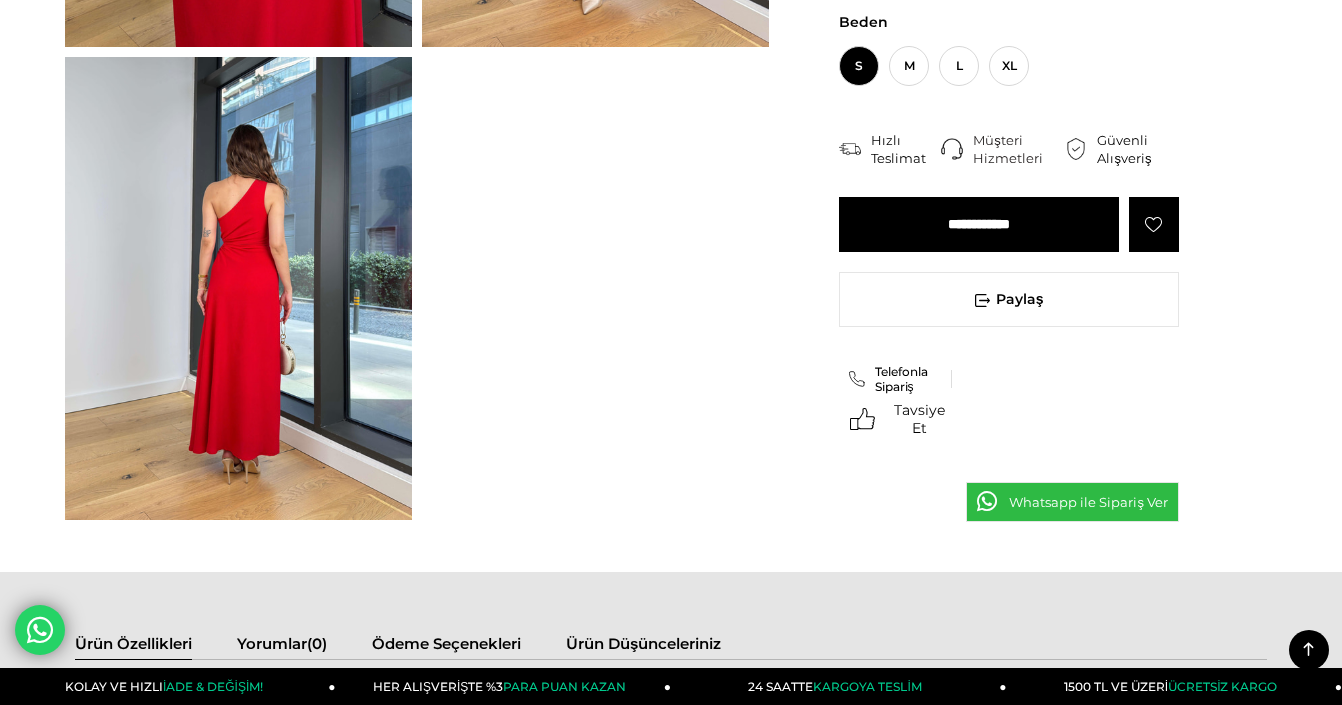 click on "**********" at bounding box center (979, 224) 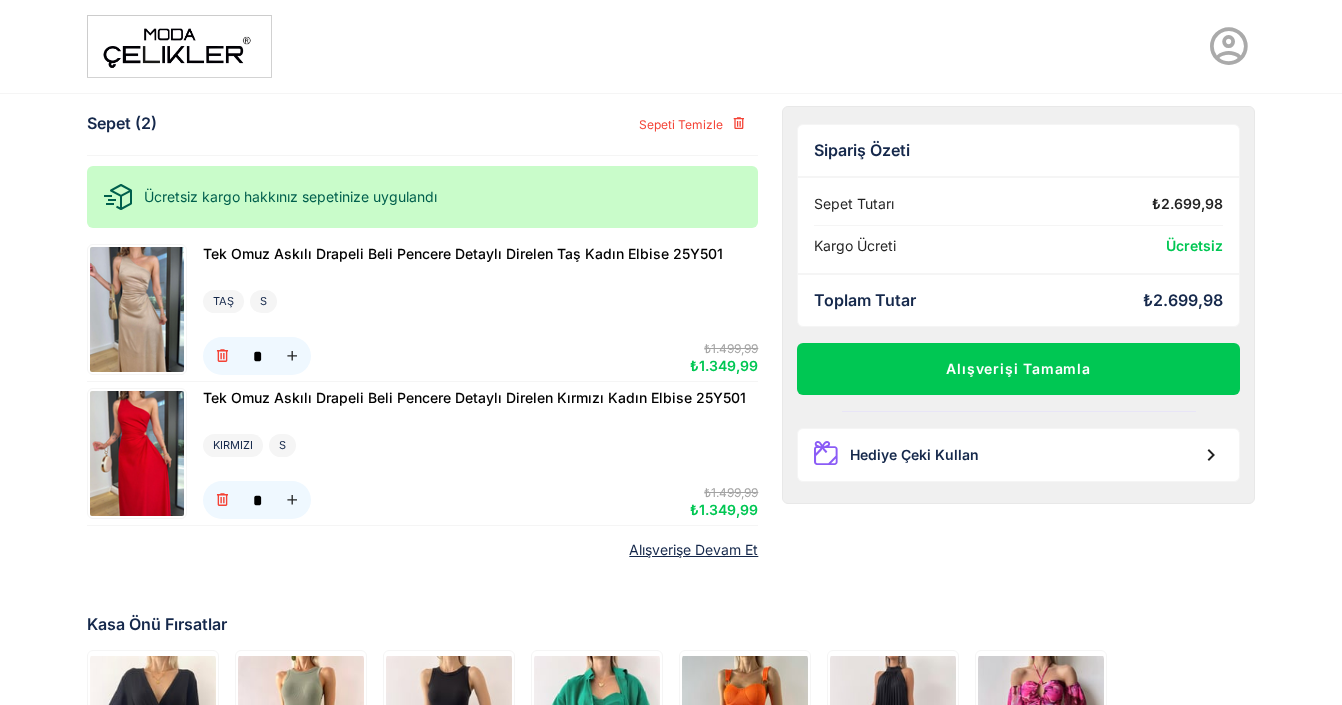 scroll, scrollTop: 0, scrollLeft: 0, axis: both 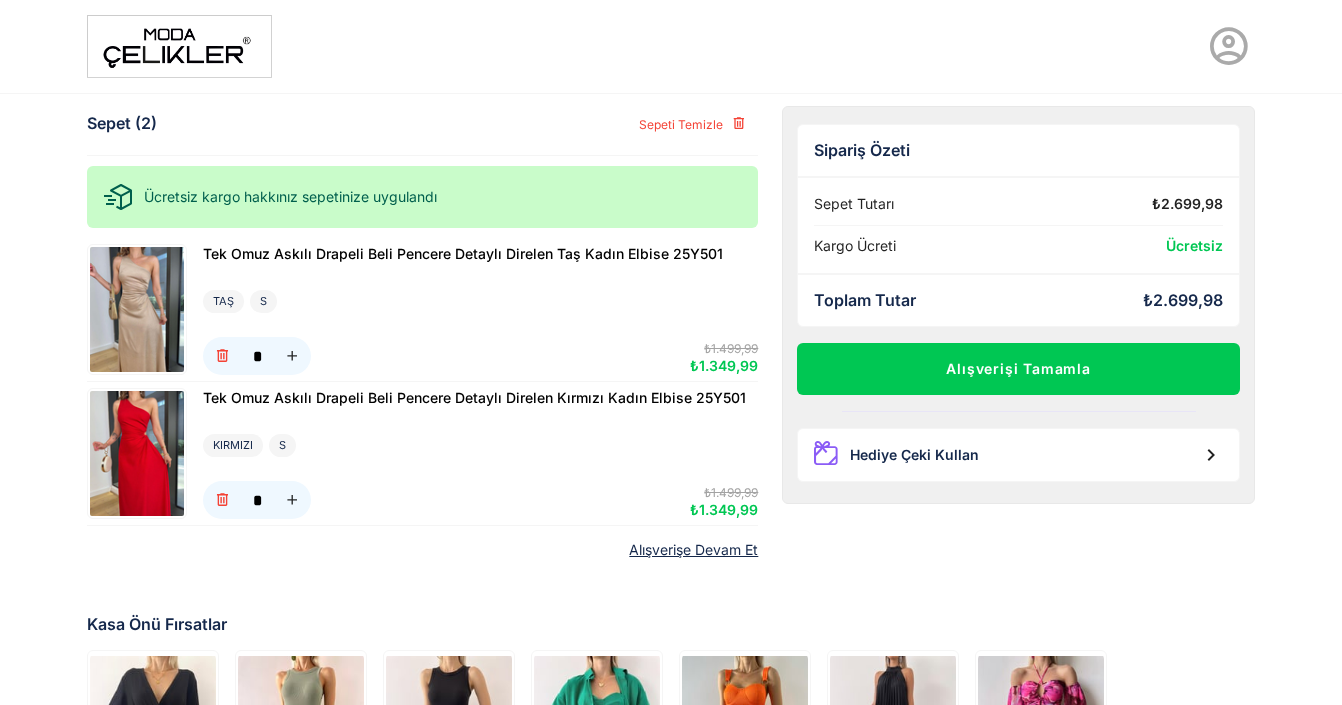 click at bounding box center [137, 453] 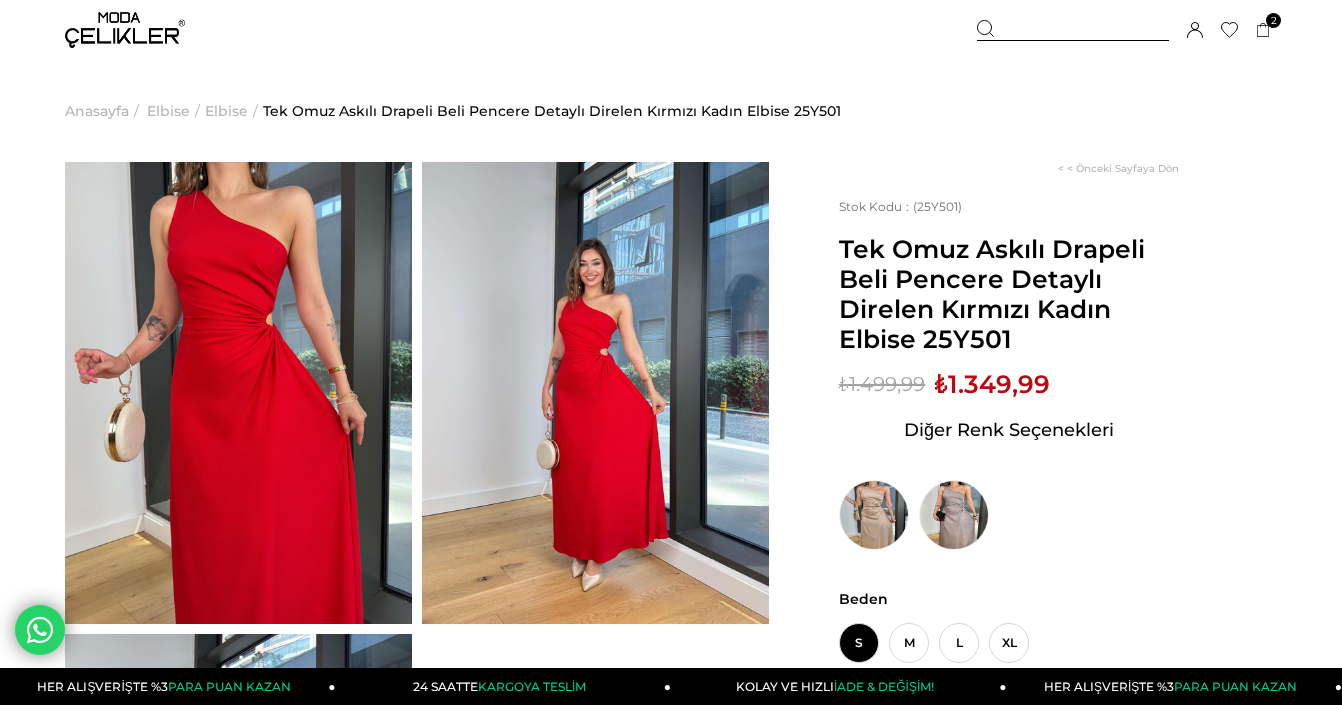 scroll, scrollTop: 0, scrollLeft: 0, axis: both 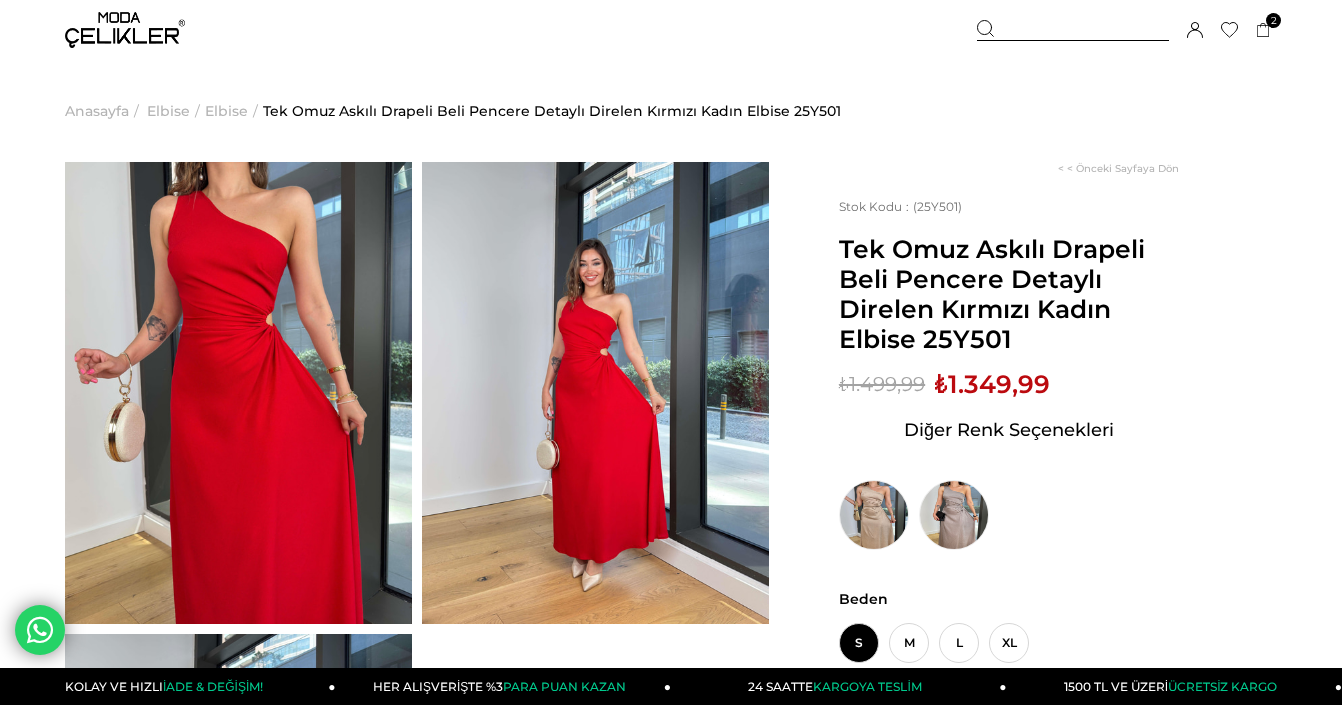 click on "Anasayfa" at bounding box center (97, 111) 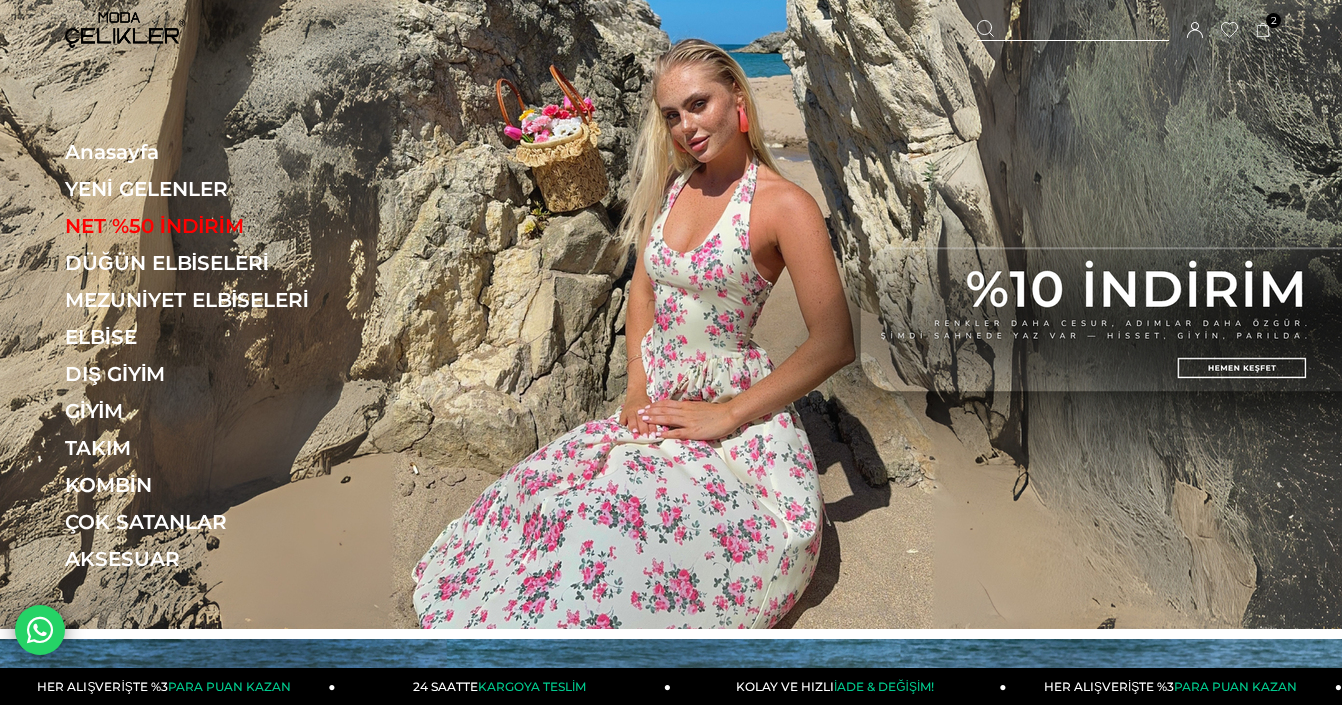 scroll, scrollTop: 0, scrollLeft: 0, axis: both 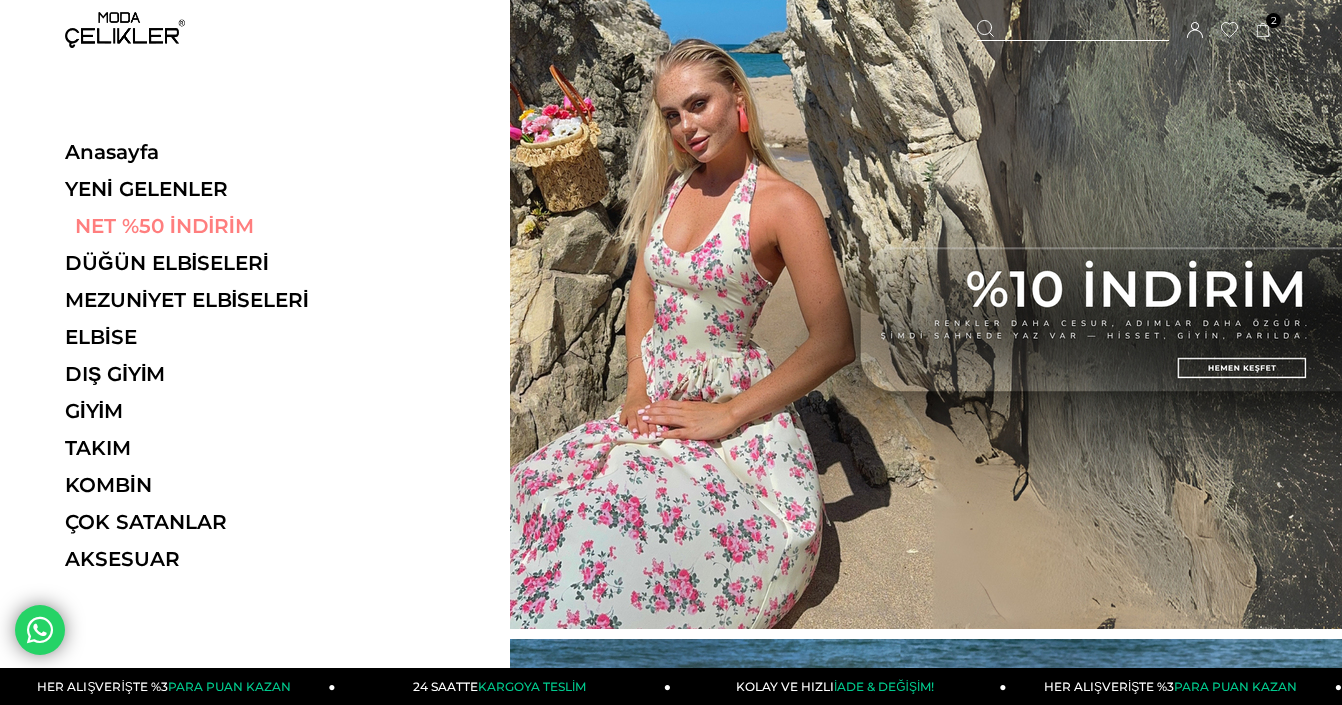 click on "NET %50 İNDİRİM" at bounding box center [202, 226] 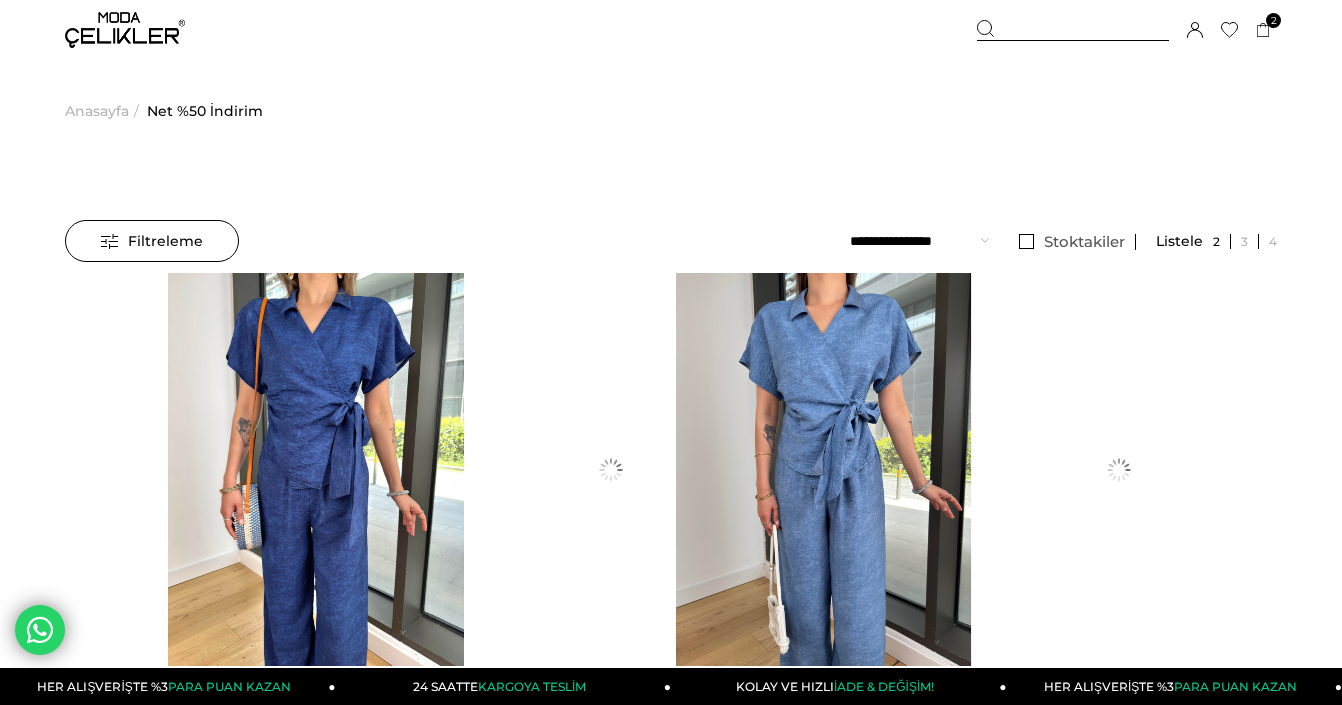 scroll, scrollTop: 0, scrollLeft: 0, axis: both 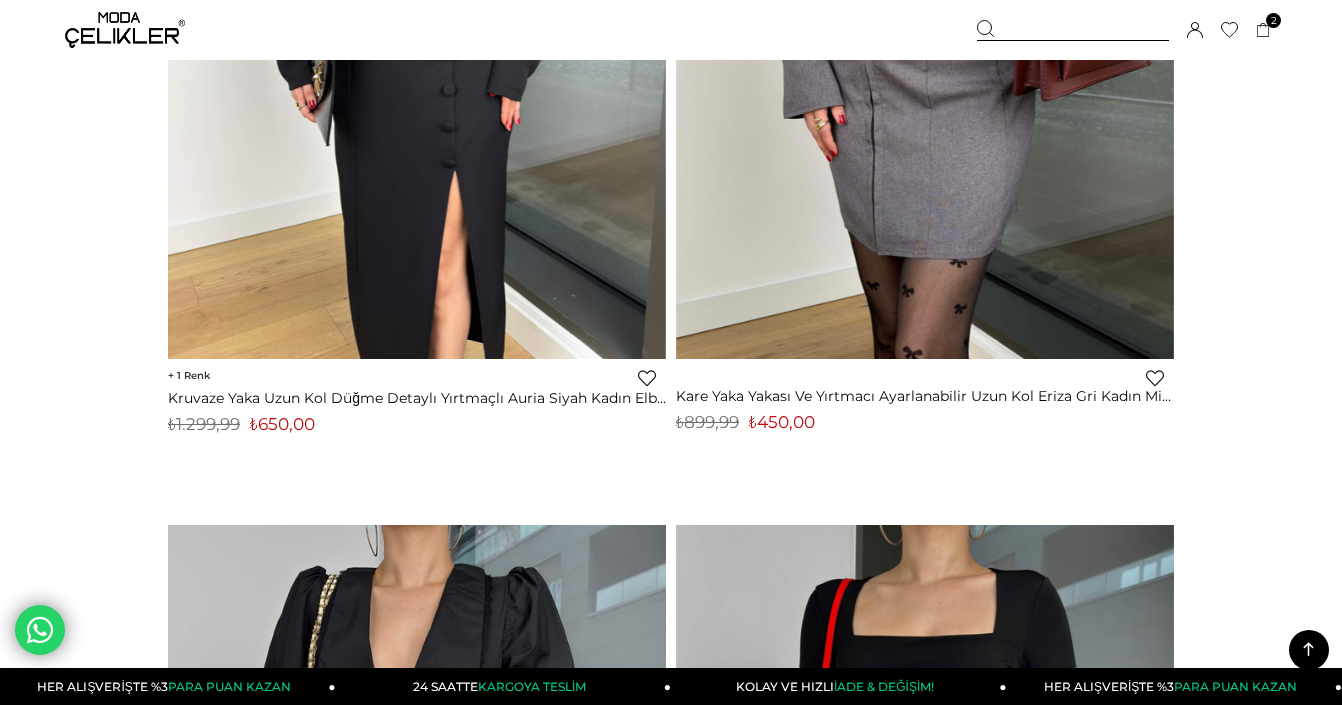 click on "Üye Girişi
Üye Ol
Hesabım
Çıkış Yap
Sepetim
Favorilerim
Yardım" at bounding box center [125, 30] 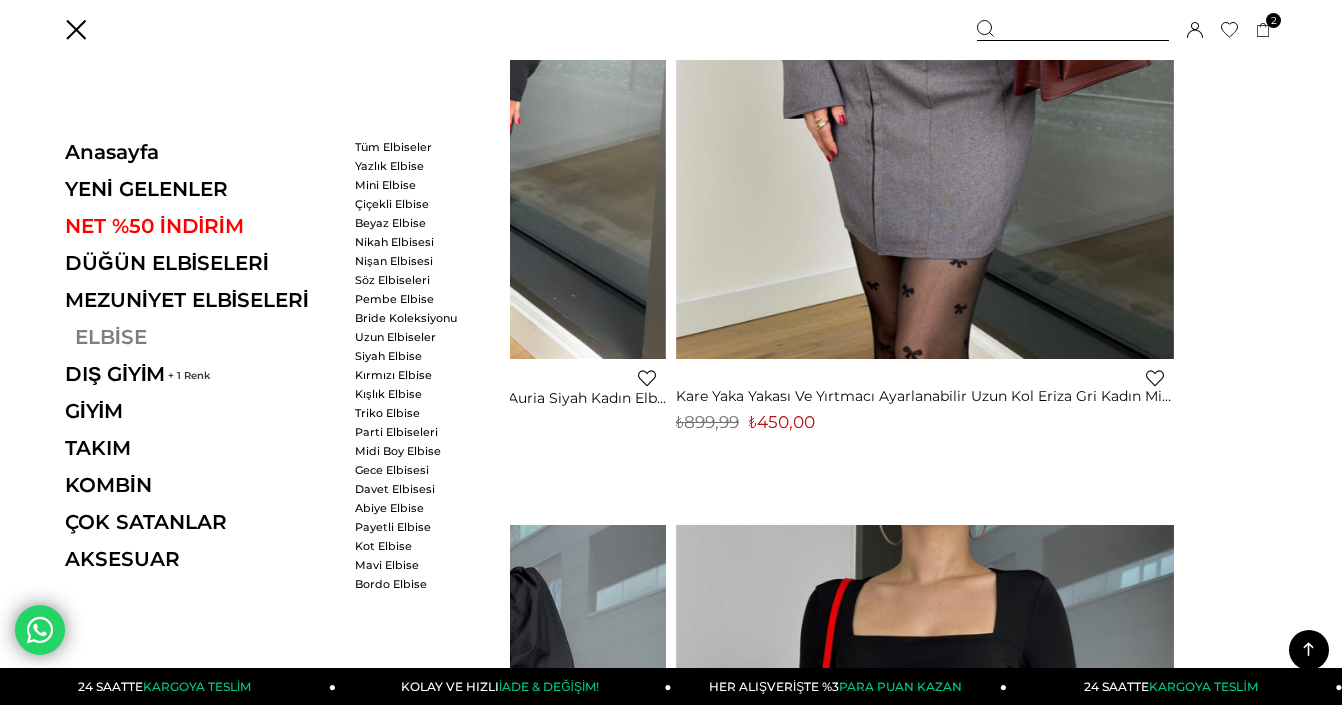 click on "ELBİSE" at bounding box center [202, 337] 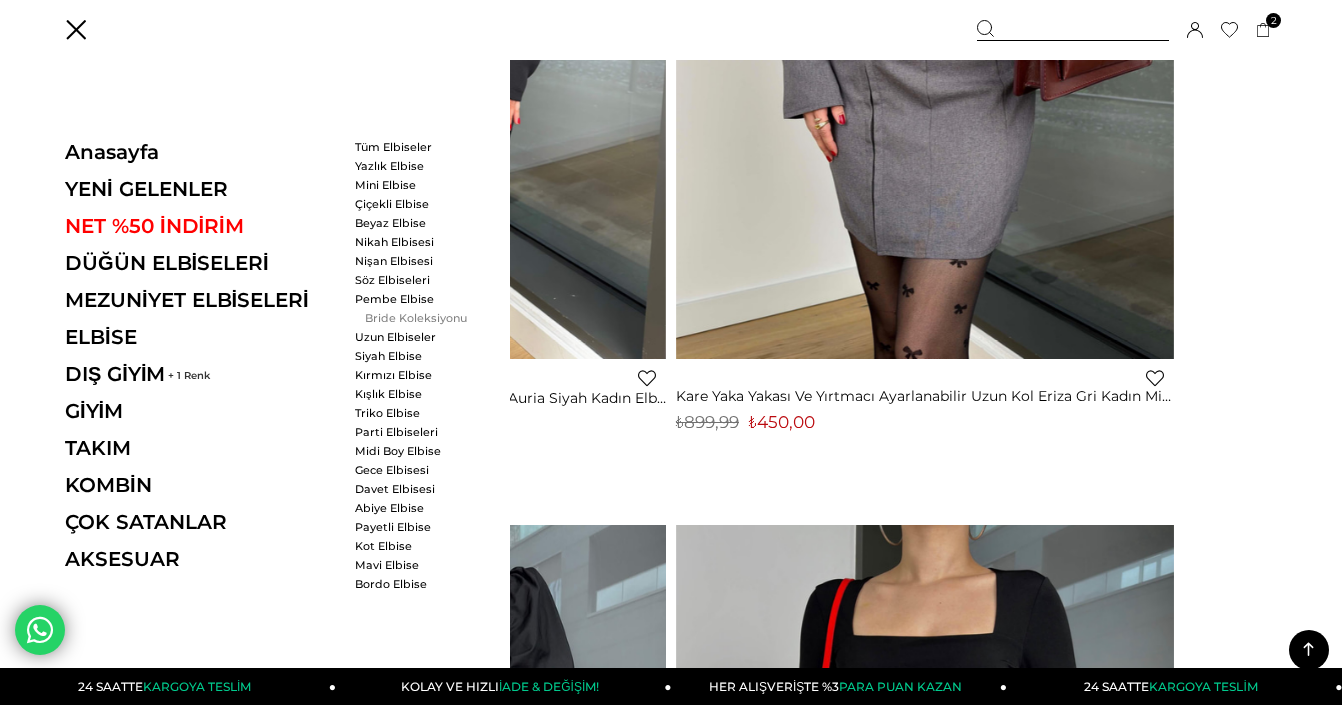 click on "Bride Koleksiyonu" at bounding box center (412, 318) 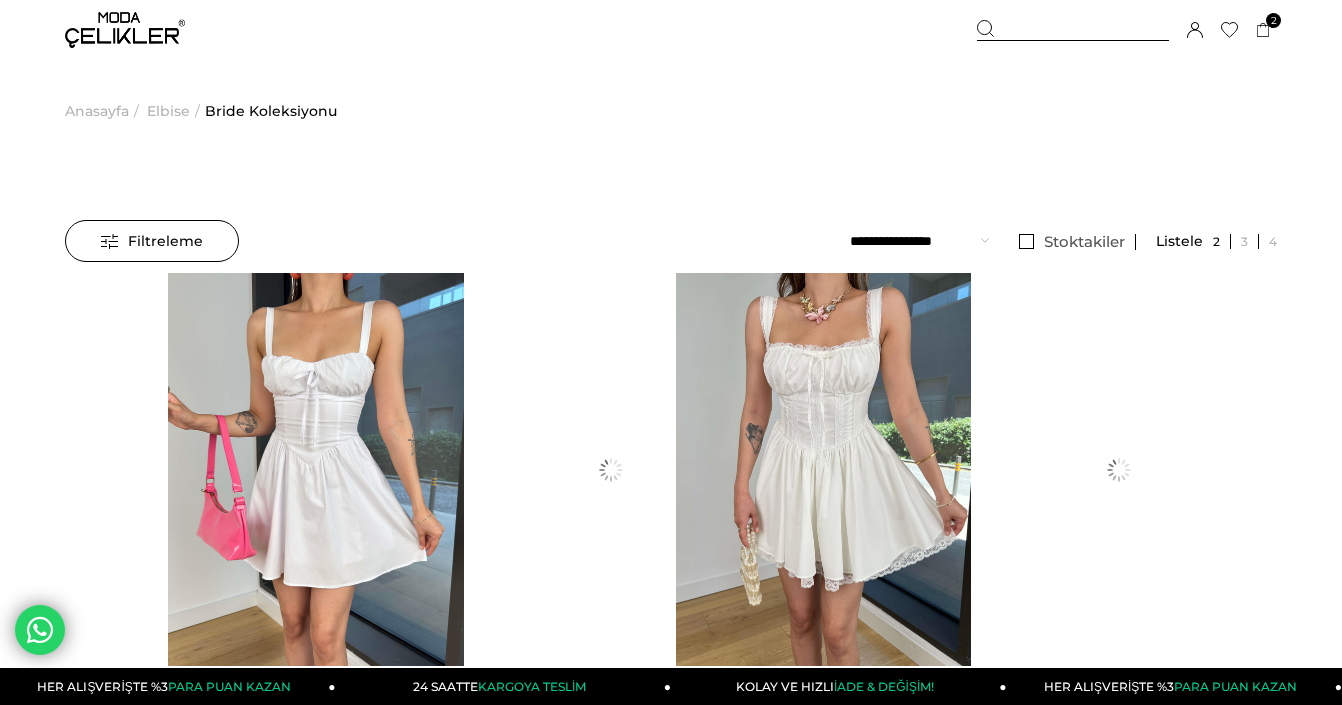 scroll, scrollTop: 0, scrollLeft: 0, axis: both 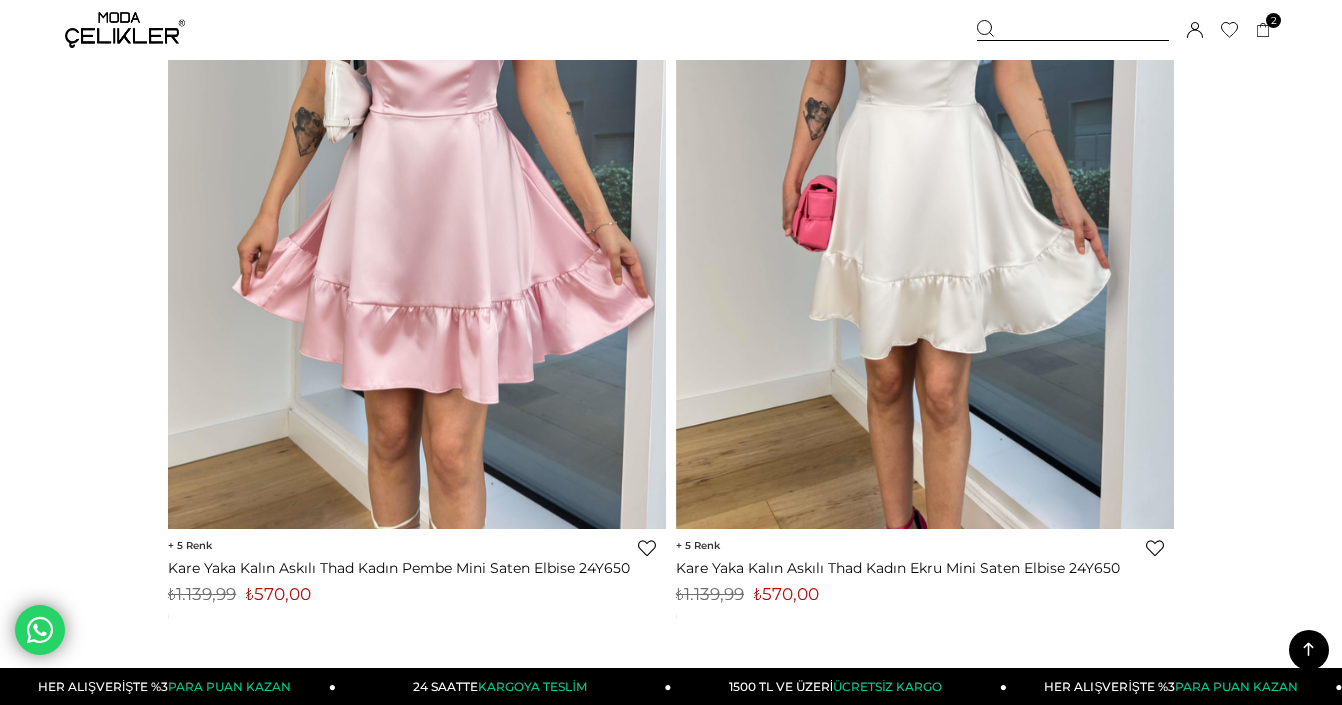 click on "Üye Girişi
Üye Ol
Hesabım
Çıkış Yap
Sepetim
Favorilerim
Yardım" at bounding box center (125, 30) 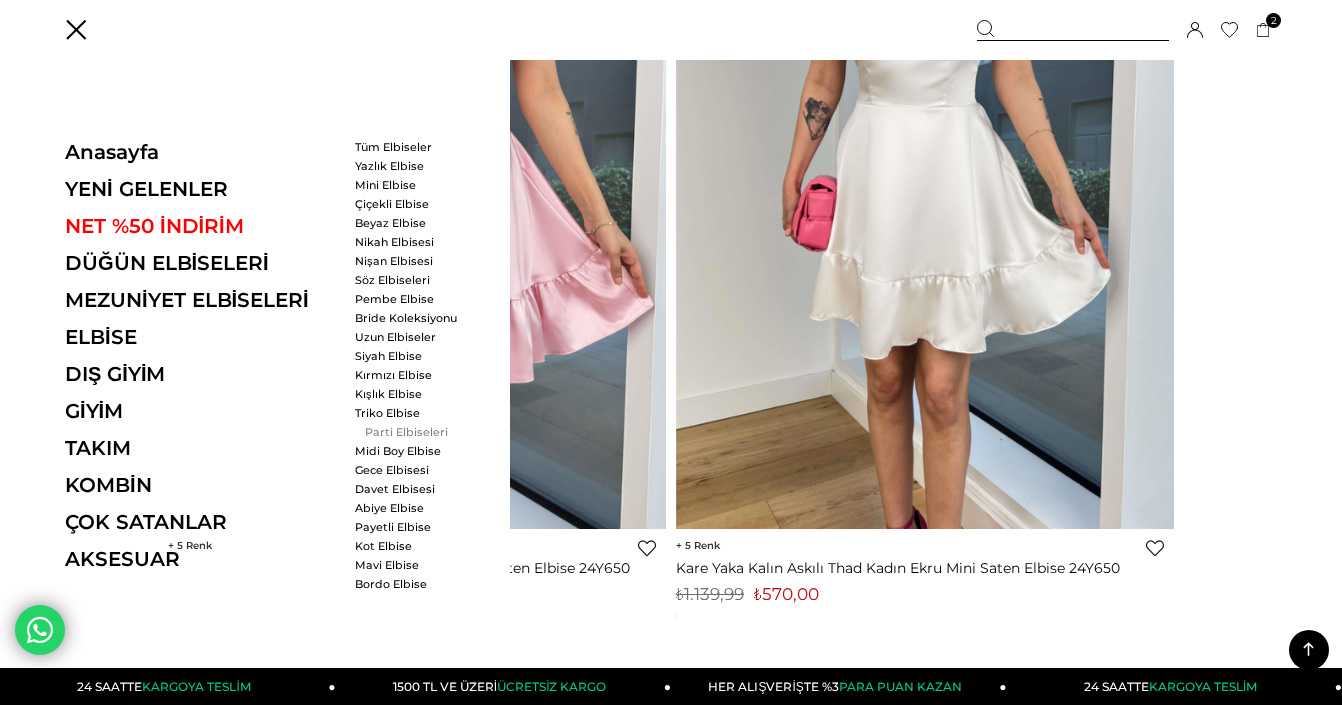click on "Parti Elbiseleri" at bounding box center (412, 432) 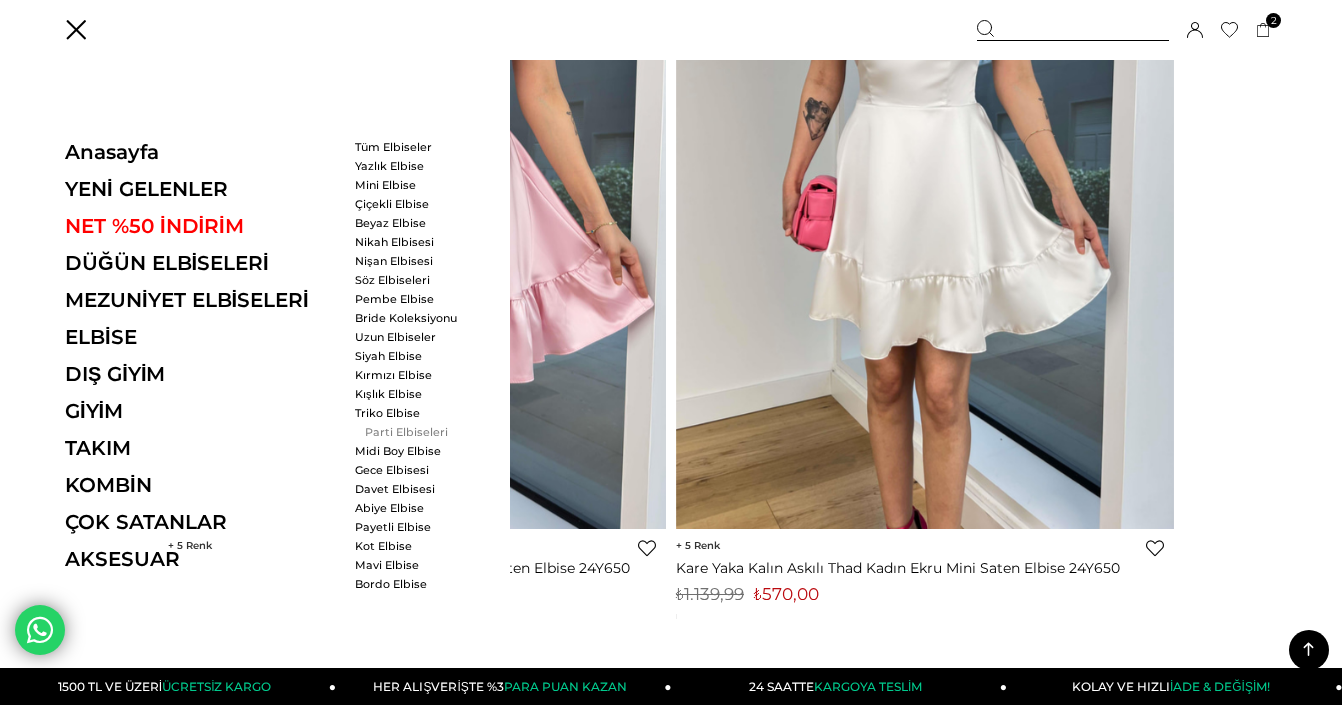 click on "Parti Elbiseleri" at bounding box center [412, 432] 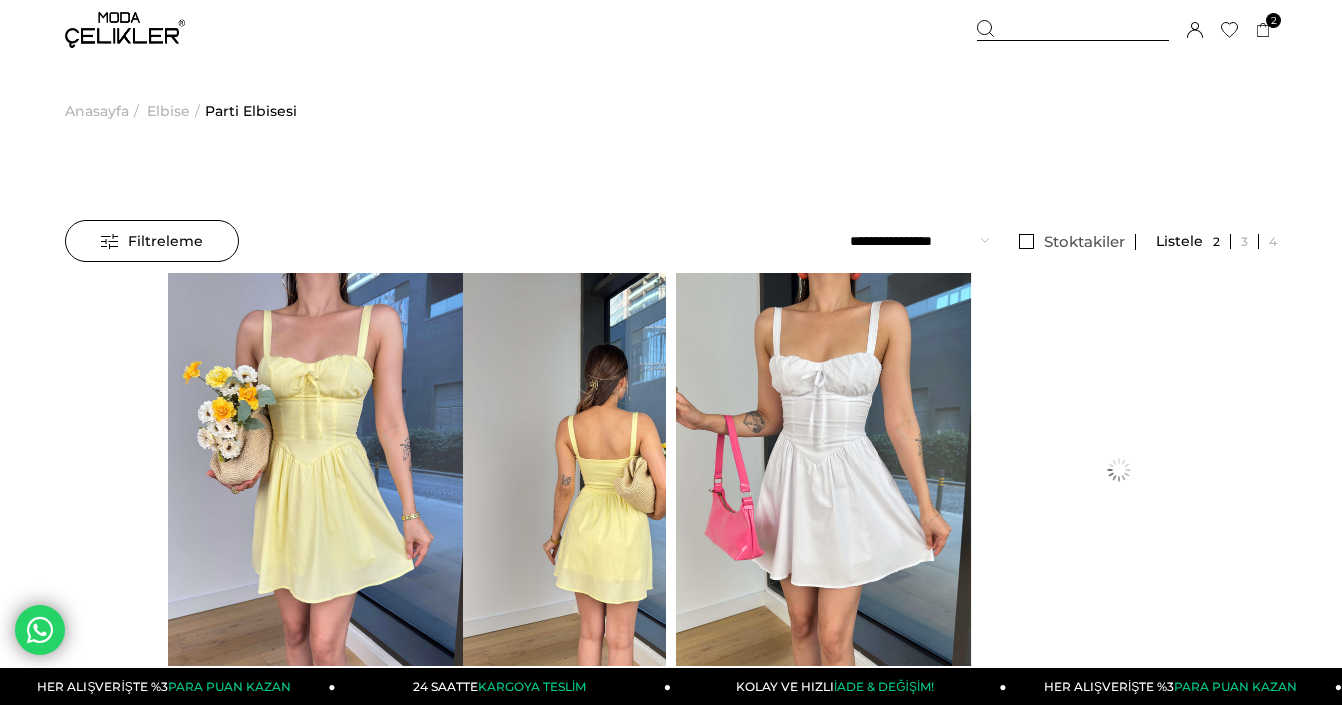 scroll, scrollTop: 0, scrollLeft: 0, axis: both 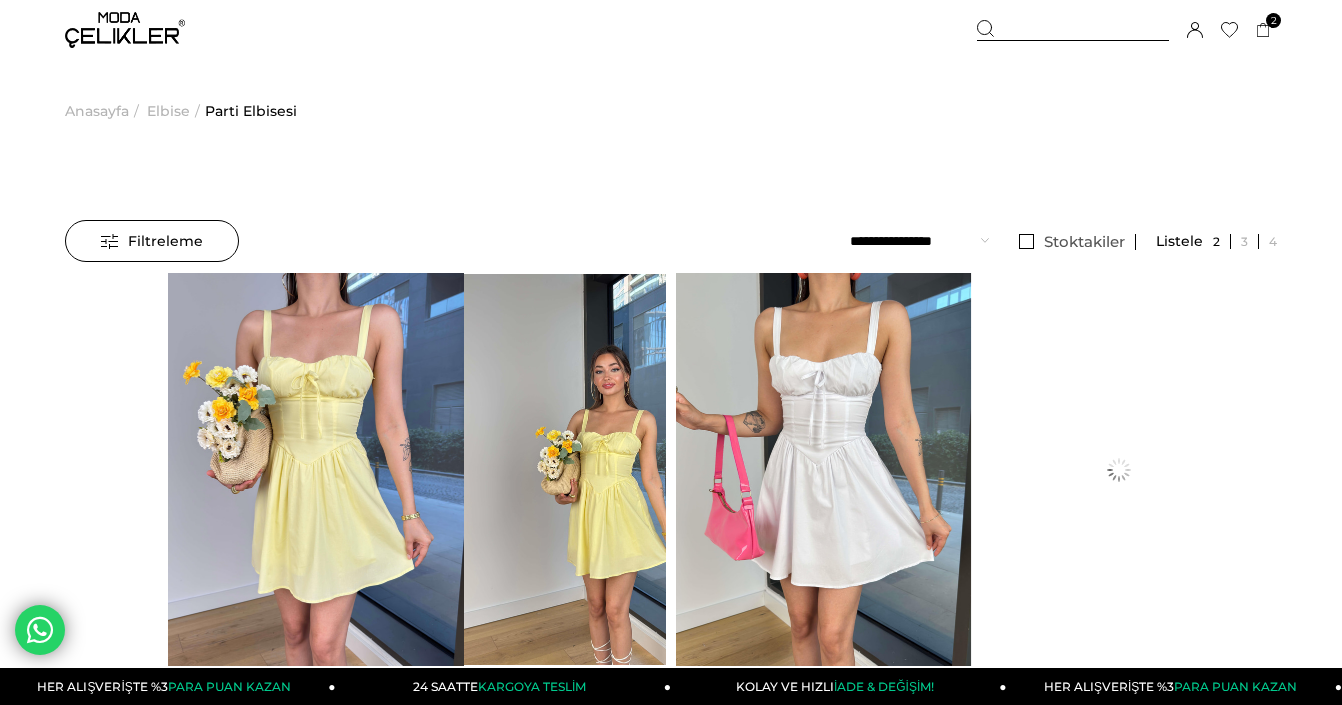 click on "Anasayfa" at bounding box center (97, 111) 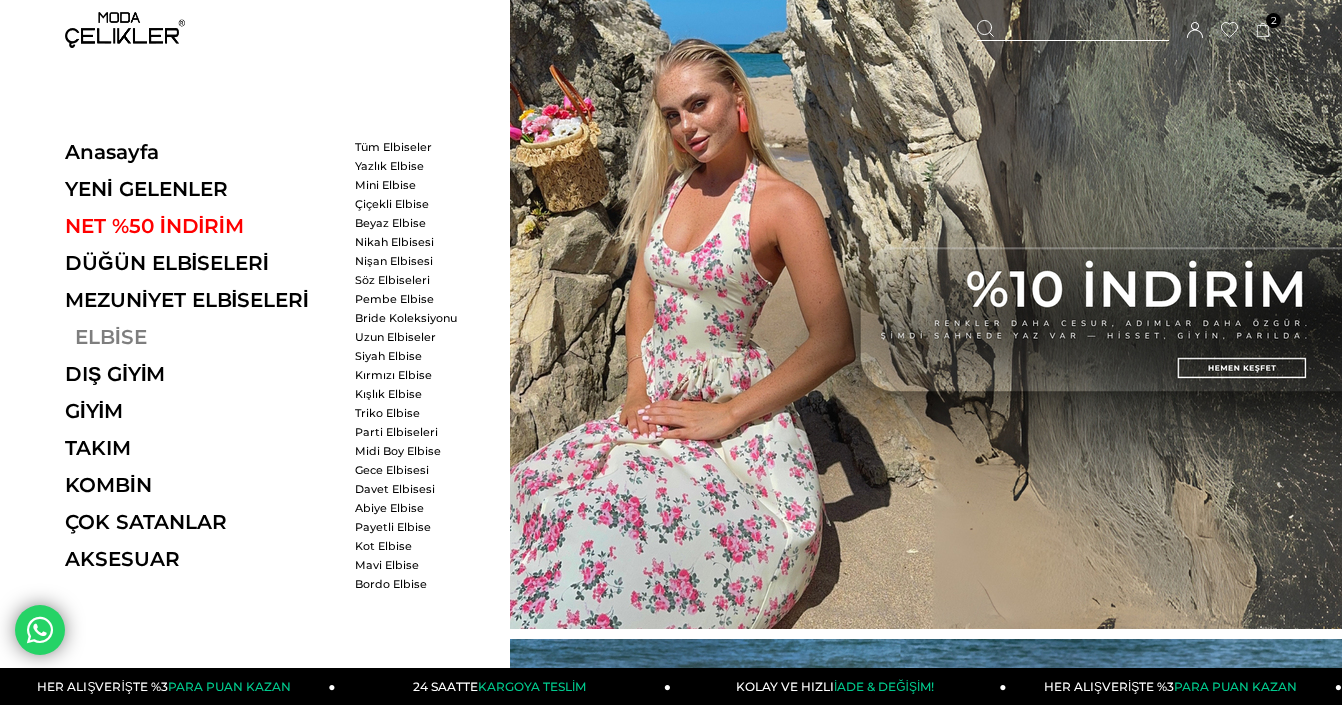 scroll, scrollTop: 0, scrollLeft: 0, axis: both 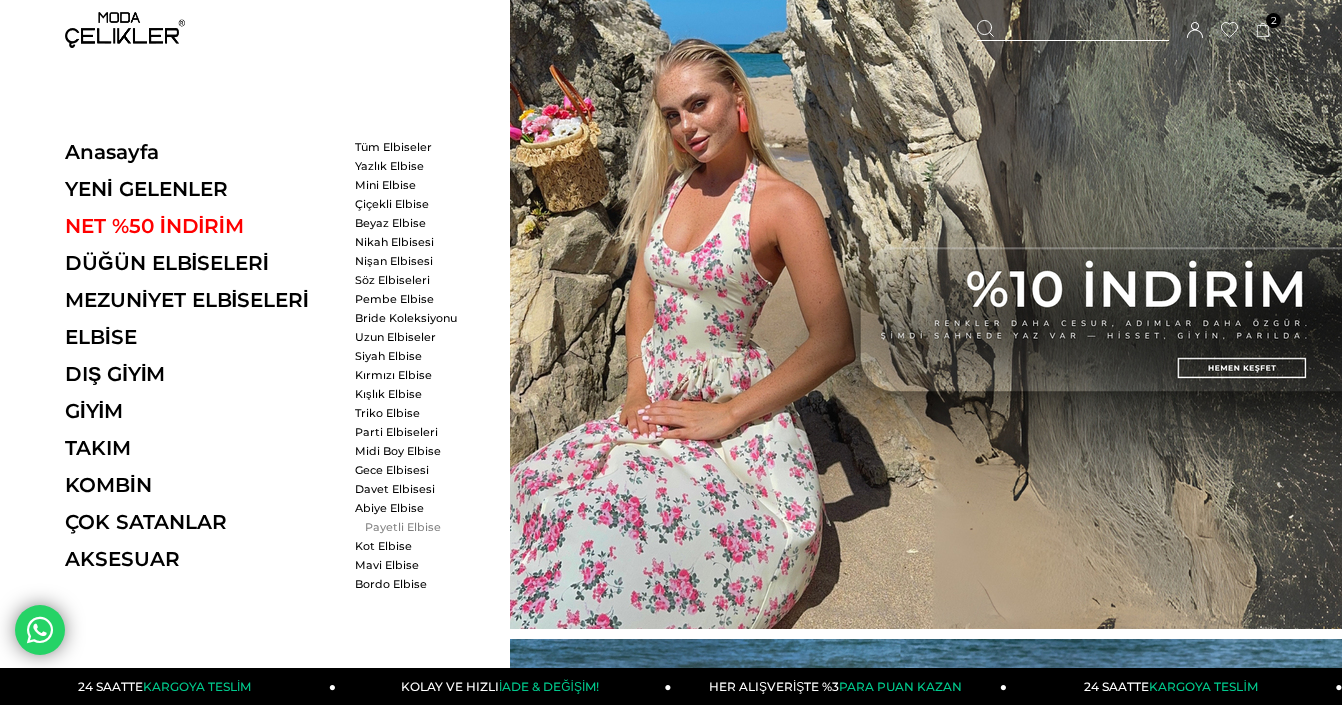 click on "Payetli Elbise" at bounding box center (412, 527) 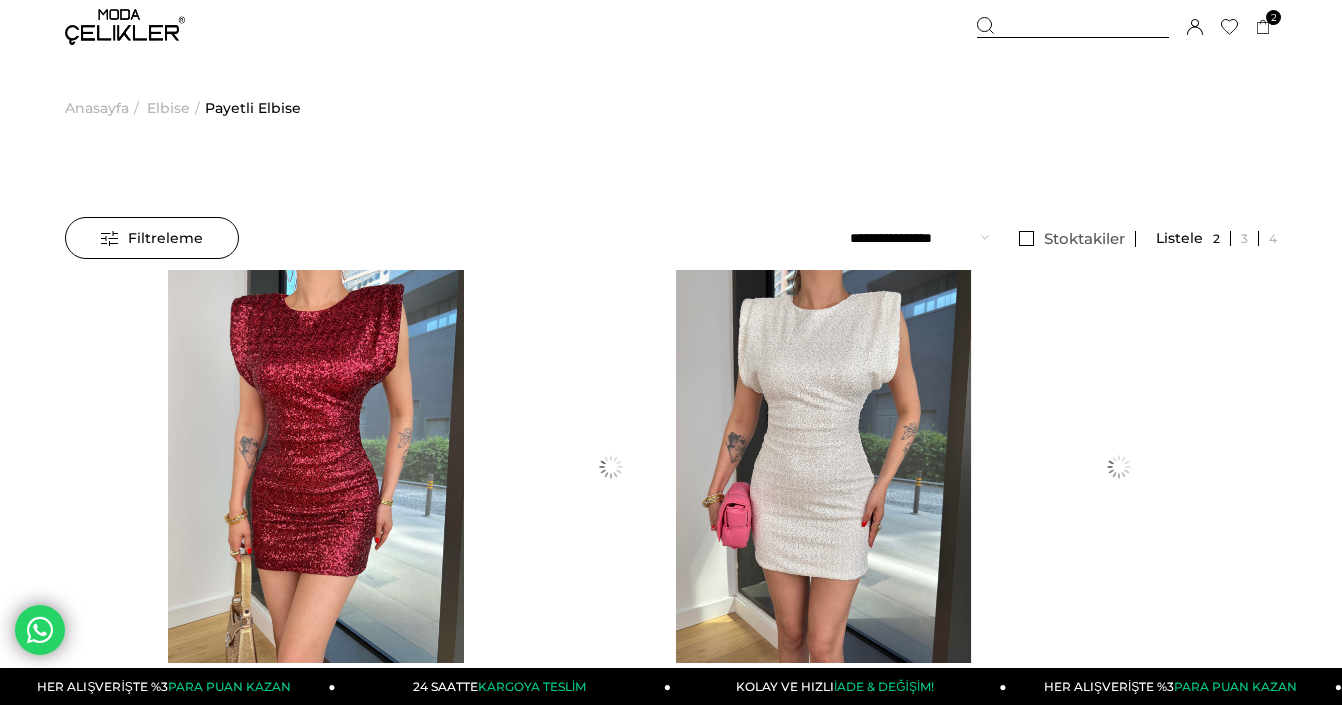 scroll, scrollTop: 0, scrollLeft: 0, axis: both 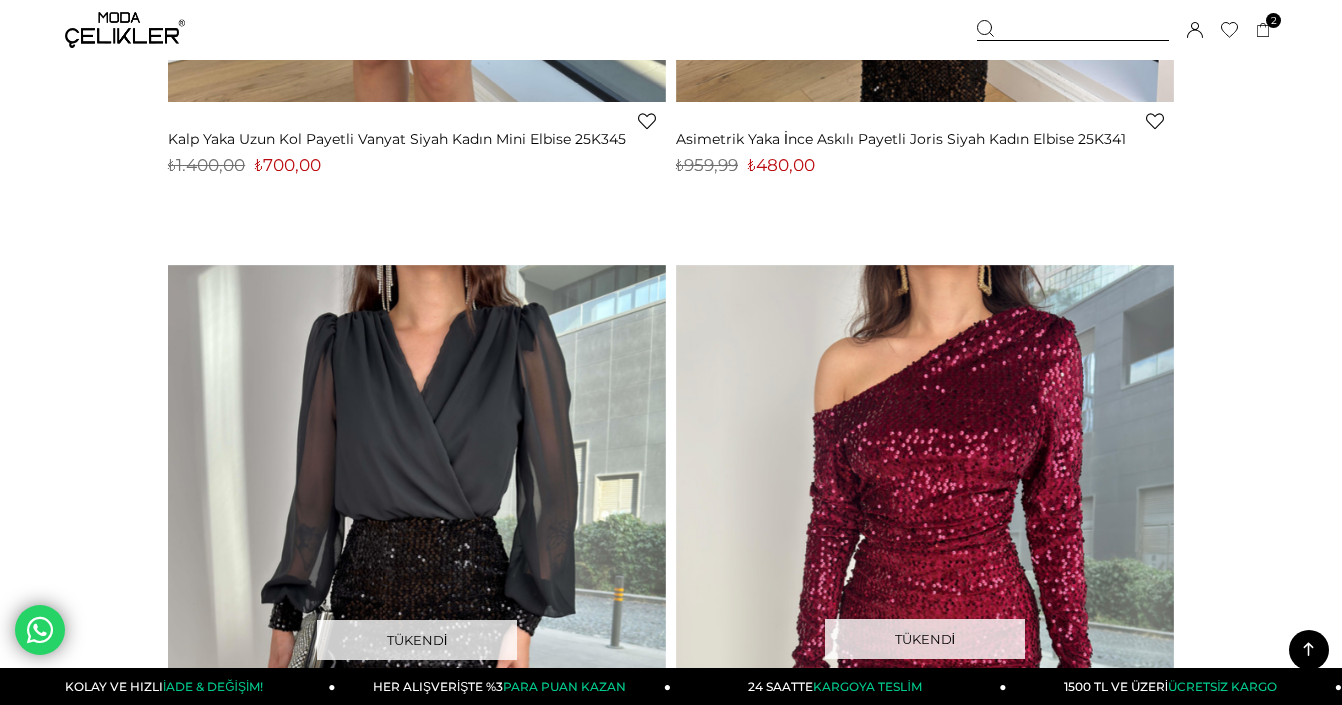 click on "Sepetim
2
Ürün
₺2.699,98
Tek Omuz Askılı Drapeli Beli Pencere Detaylı Direlen Taş Kadın Elbise 25Y501 TAŞ
x 1
Adet
₺1.349,99
Tek Omuz Askılı Drapeli Beli Pencere Detaylı Direlen Kırmızı Kadın Elbise 25Y501 KIRMIZI
x 1
Adet
₺1.349,99" at bounding box center (1127, 30) 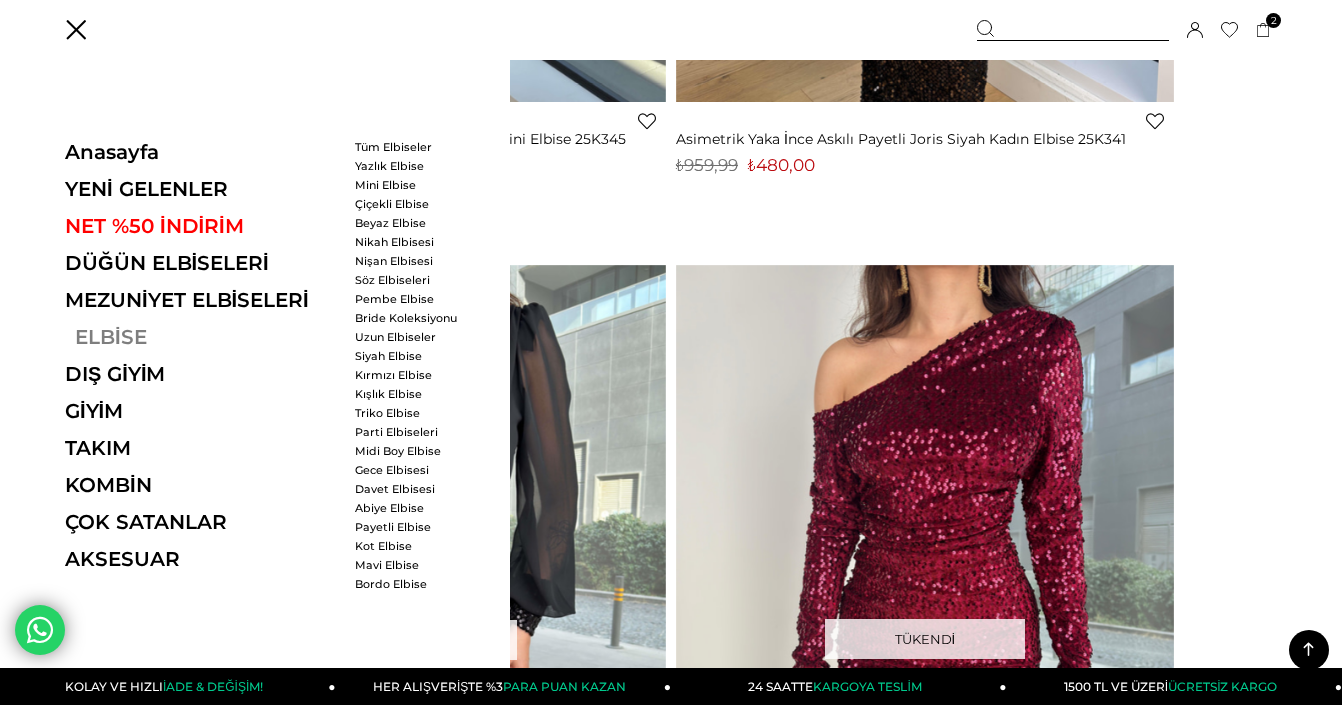 click on "ELBİSE" at bounding box center [202, 337] 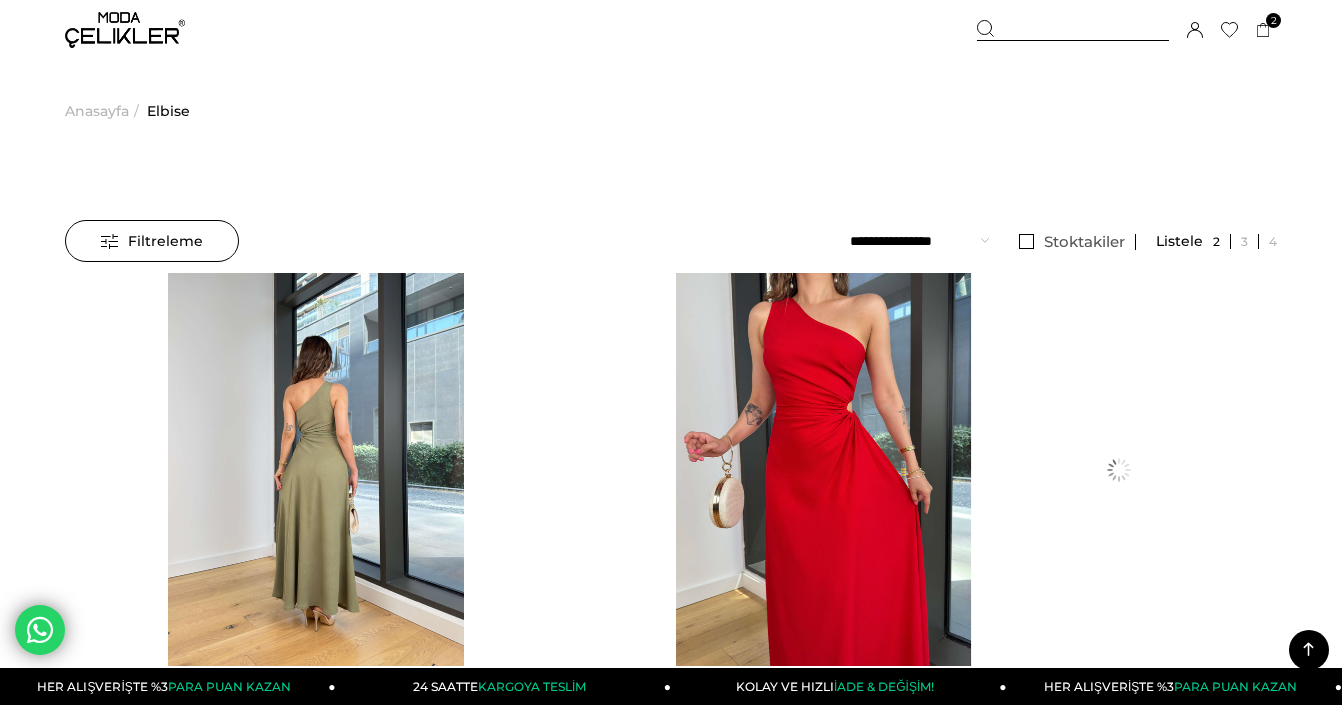 scroll, scrollTop: 501, scrollLeft: 0, axis: vertical 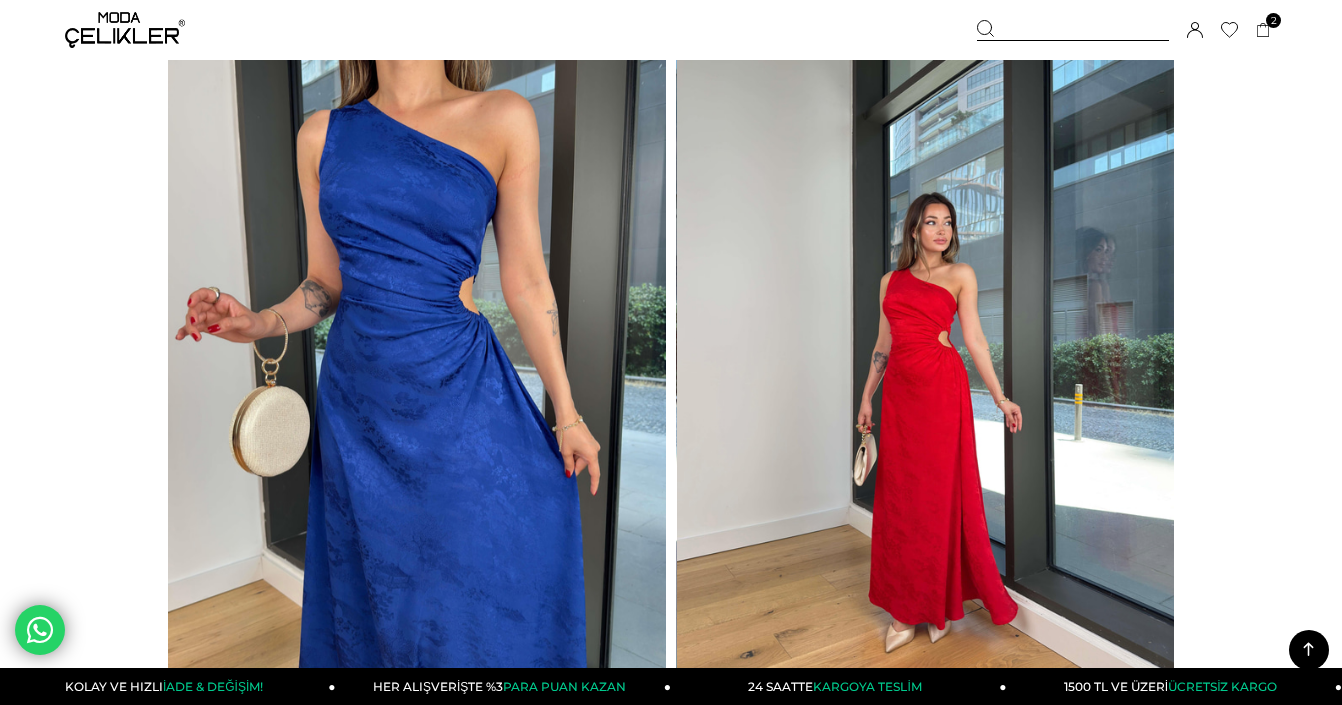 click at bounding box center [926, 385] 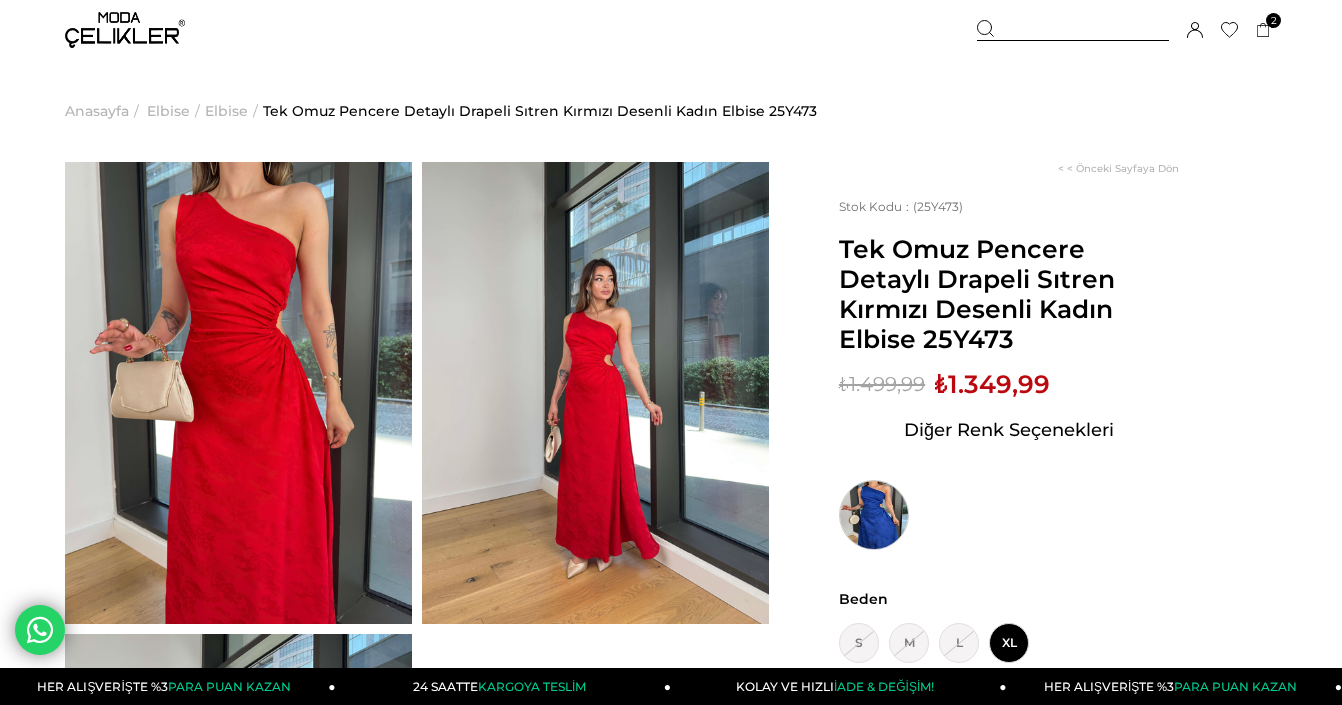 scroll, scrollTop: 0, scrollLeft: 0, axis: both 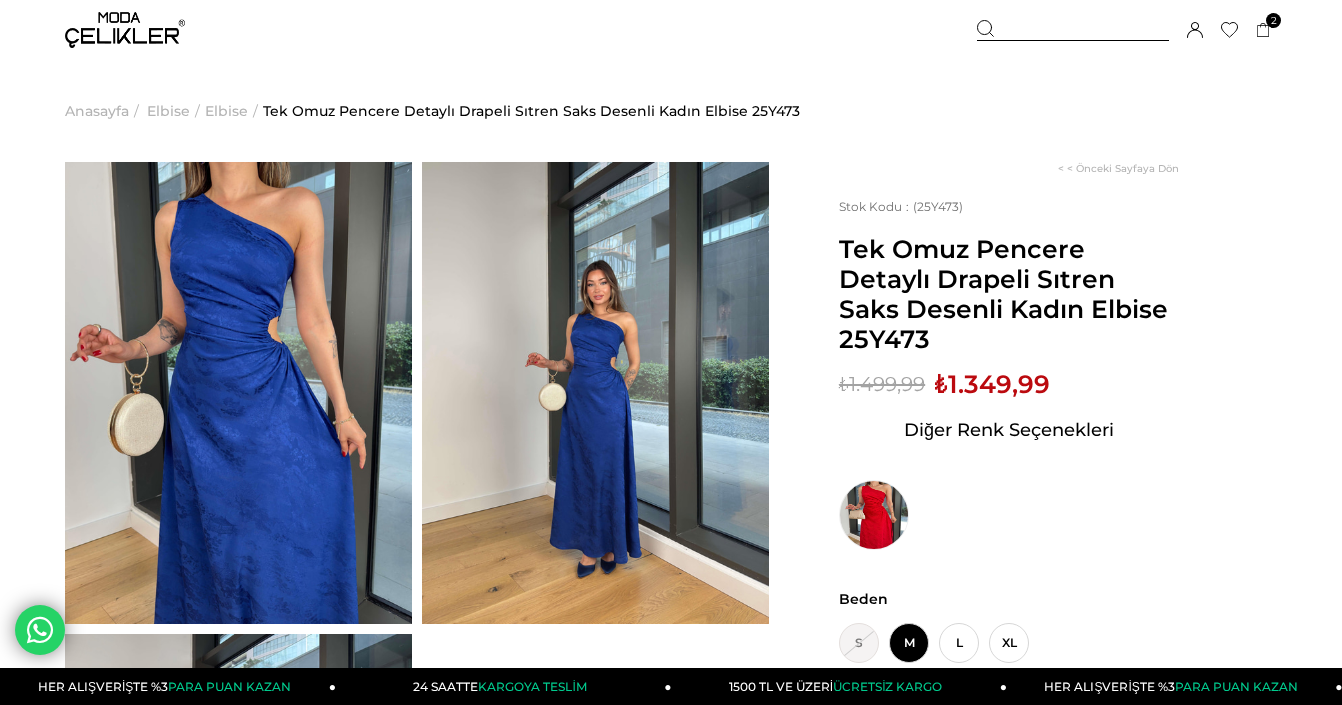 click on "Anasayfa
>" at bounding box center [104, 111] 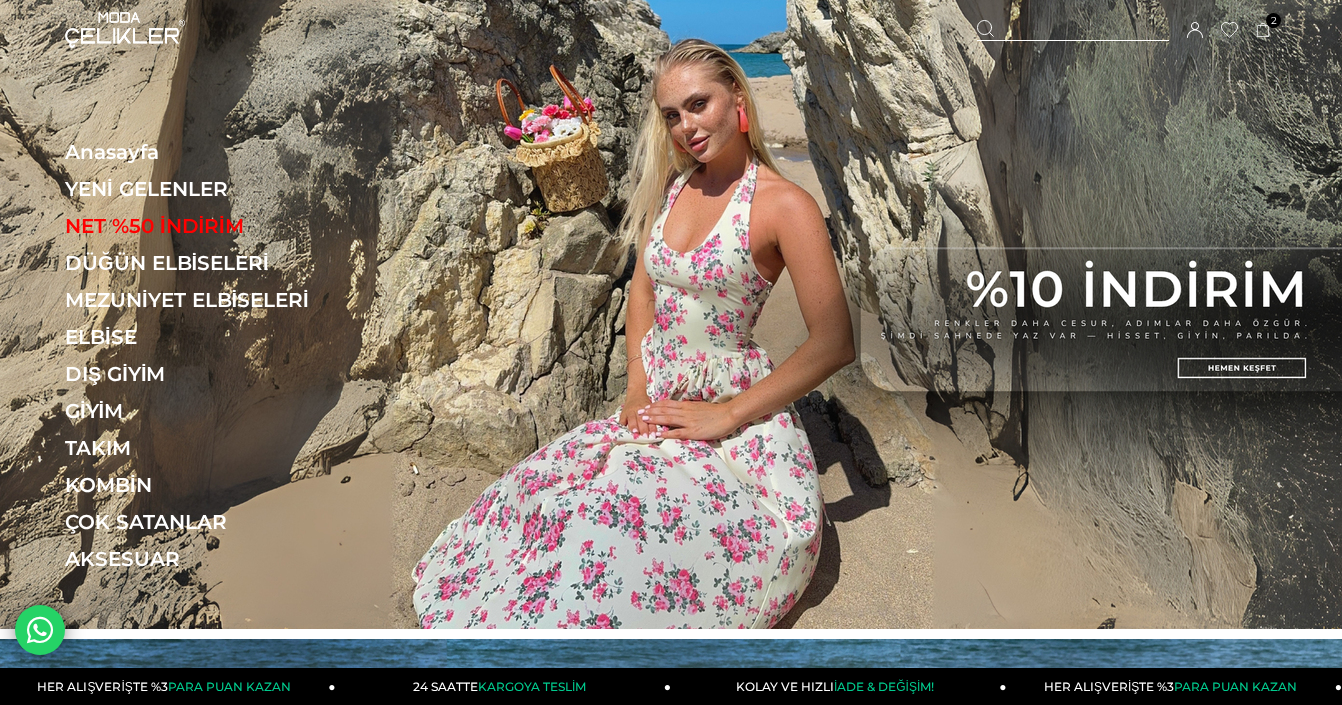 scroll, scrollTop: 155, scrollLeft: 0, axis: vertical 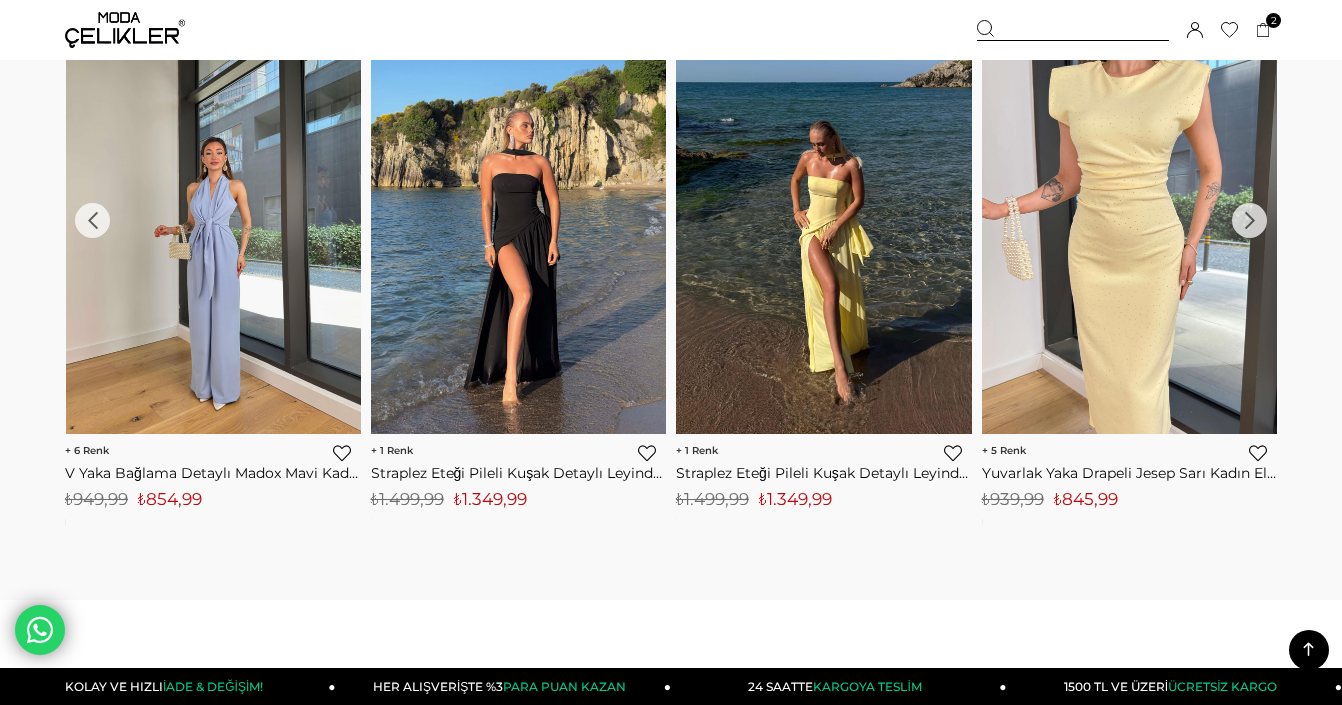 click at bounding box center [508, 237] 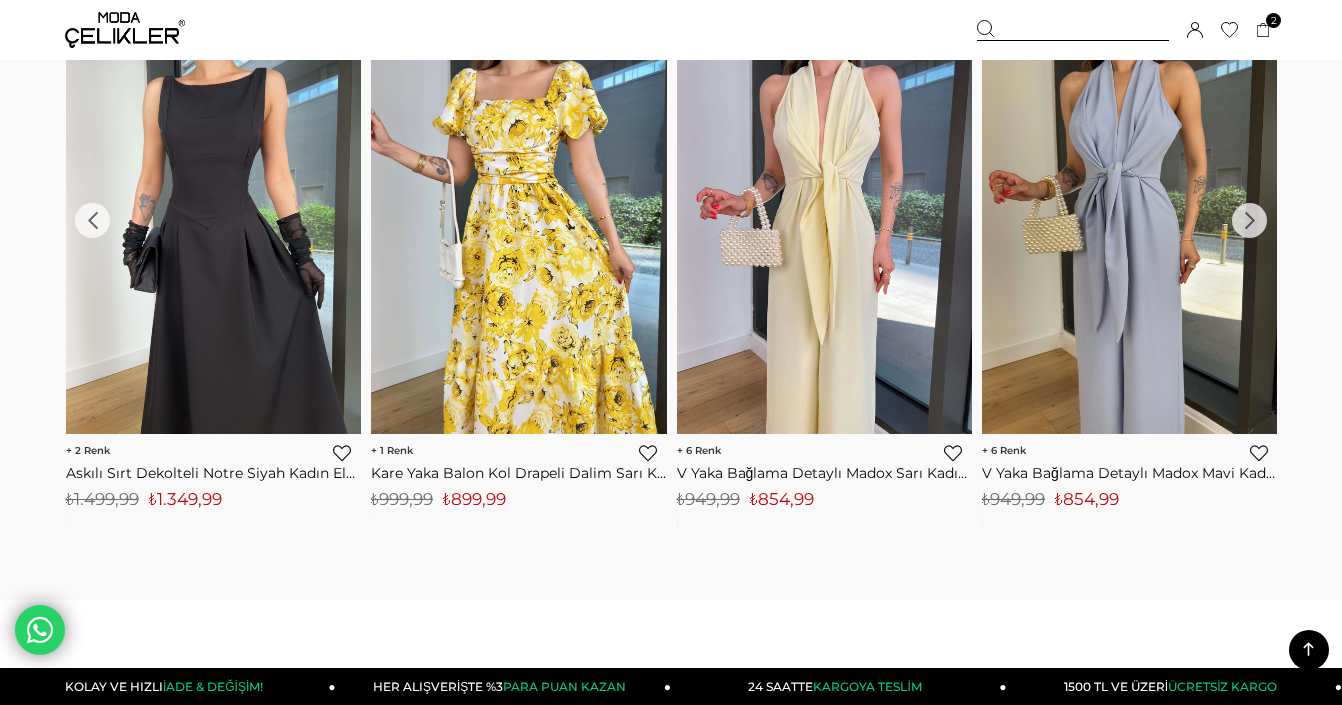 click at bounding box center [1130, 238] 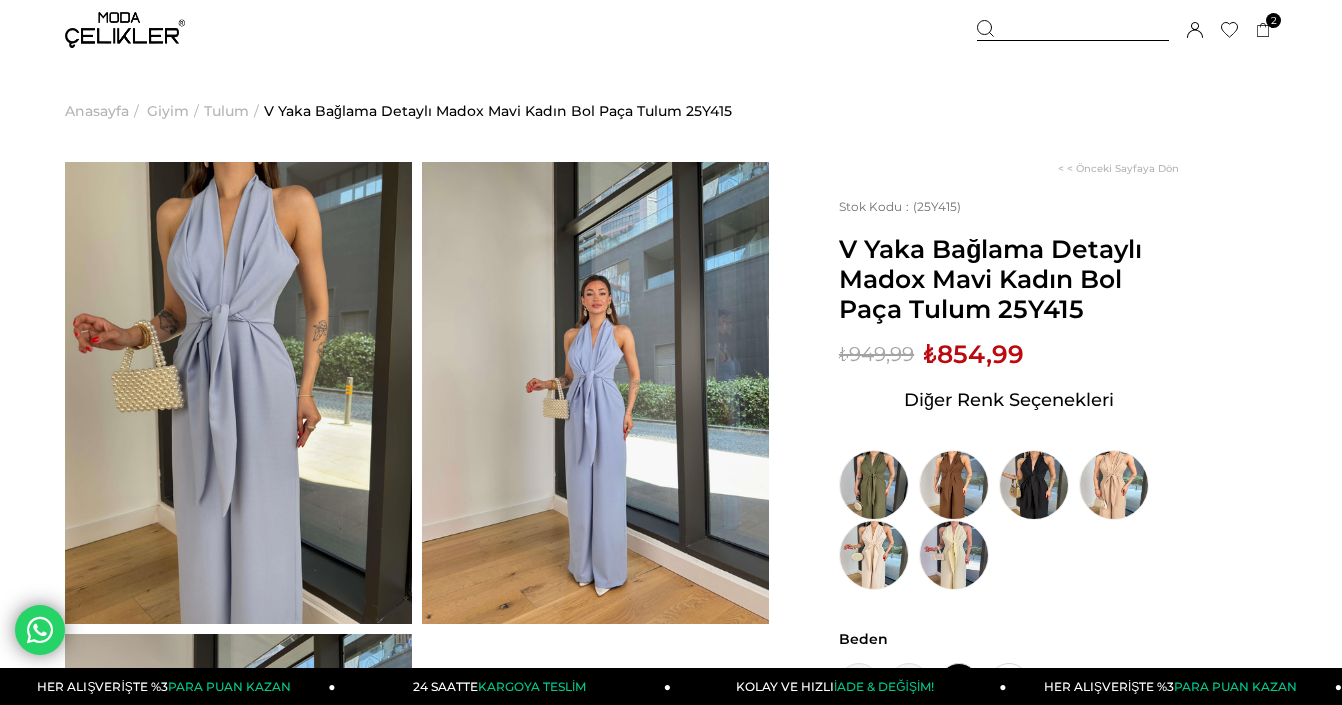 scroll, scrollTop: 0, scrollLeft: 0, axis: both 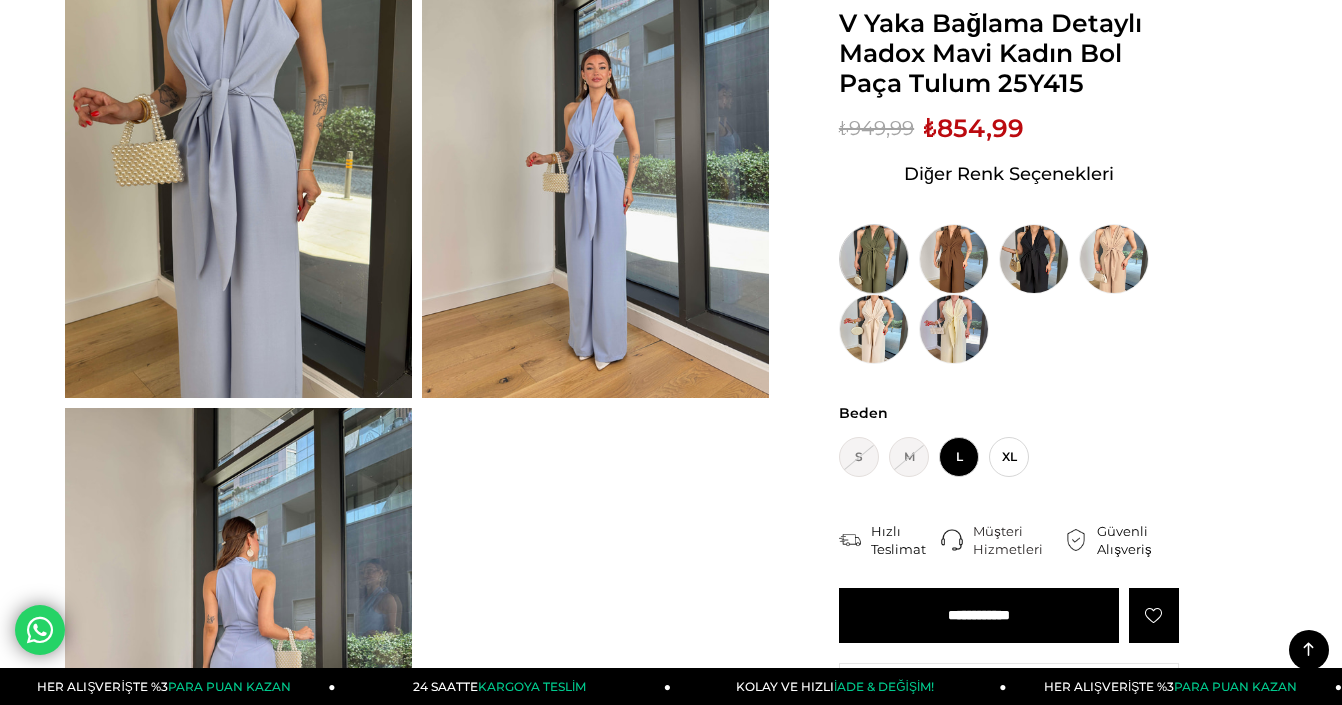 click at bounding box center (874, 259) 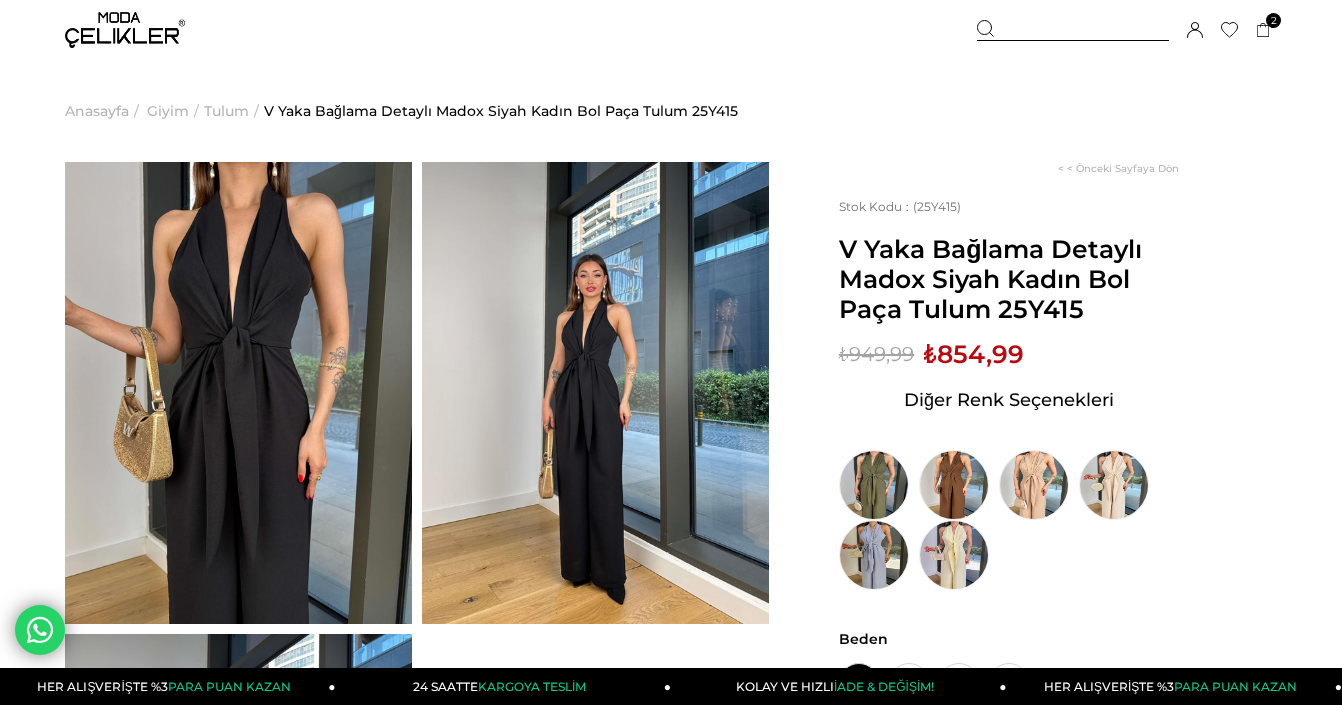 scroll, scrollTop: 0, scrollLeft: 0, axis: both 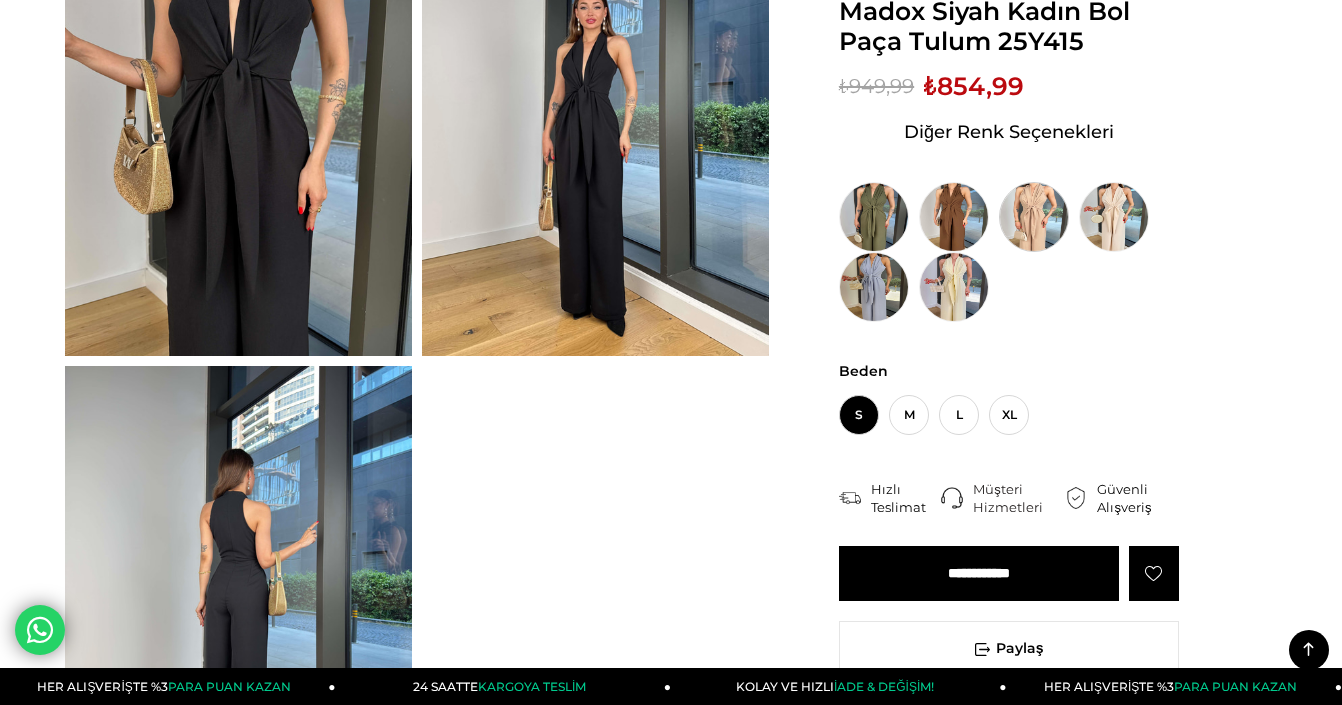 click at bounding box center [1034, 217] 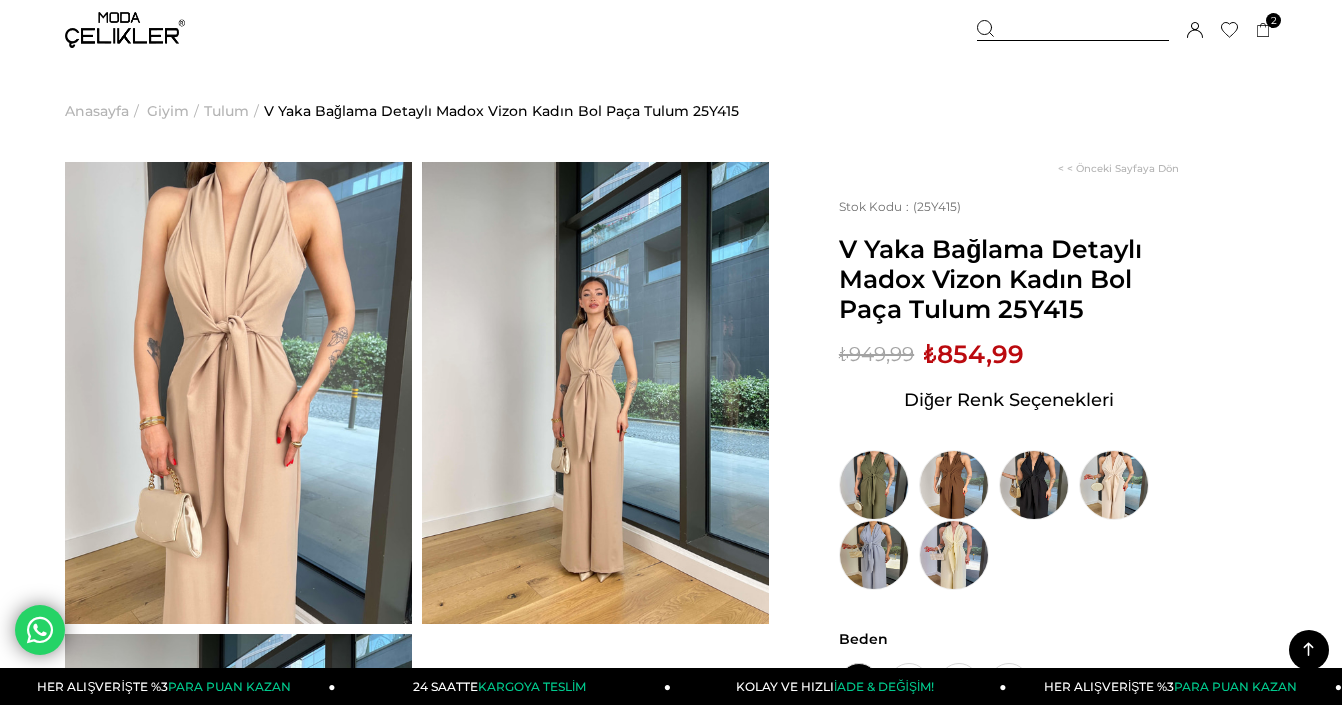 scroll, scrollTop: 239, scrollLeft: 0, axis: vertical 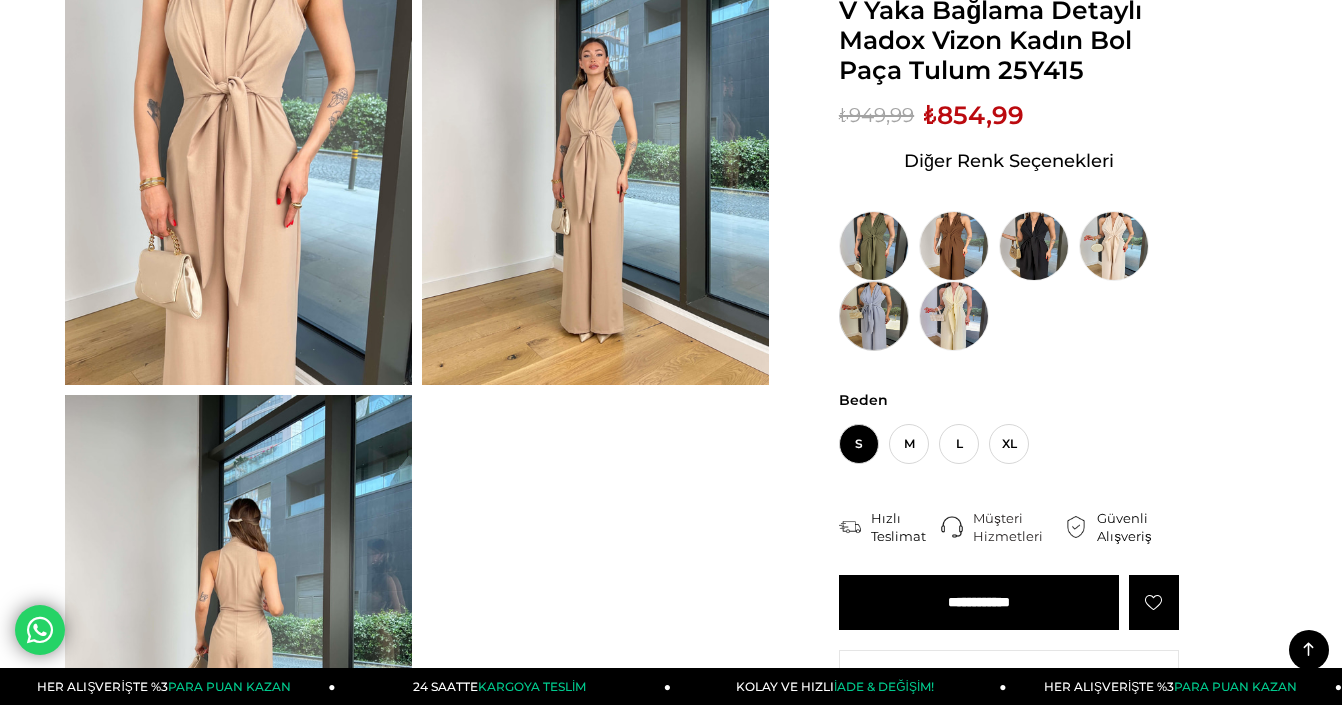click at bounding box center [874, 316] 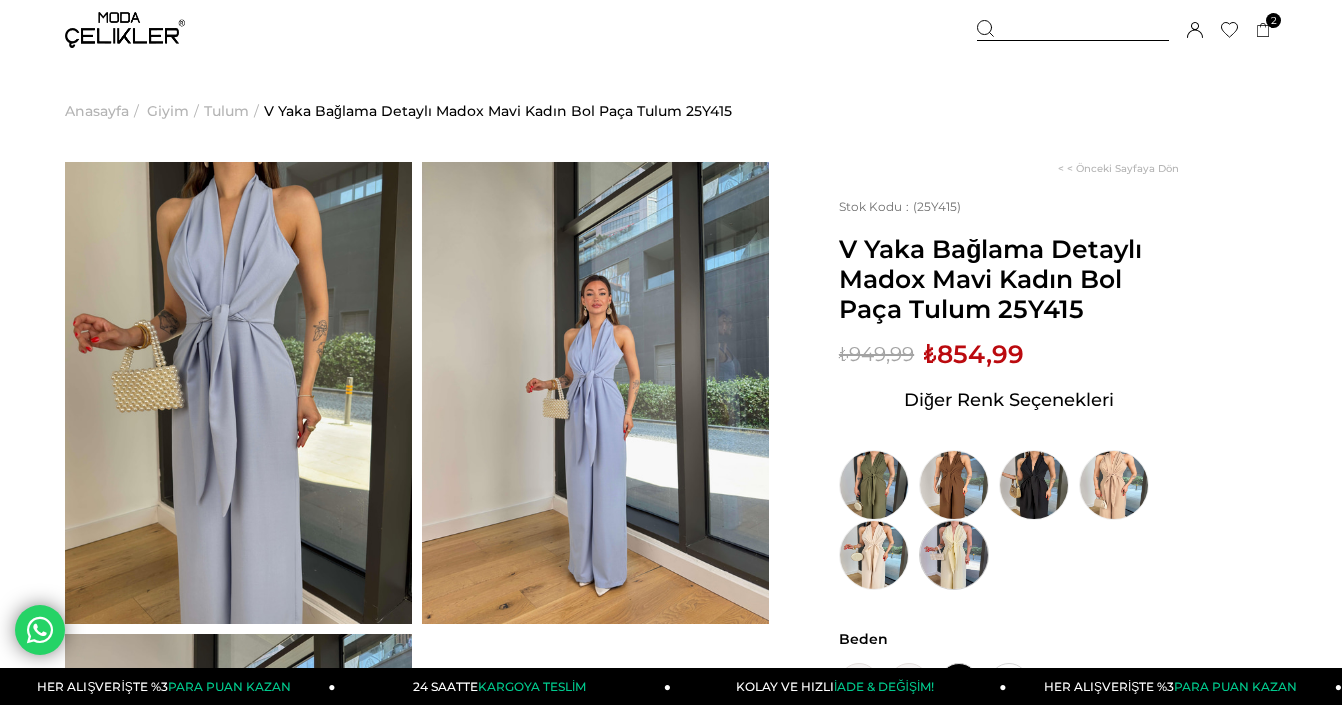 scroll, scrollTop: 0, scrollLeft: 0, axis: both 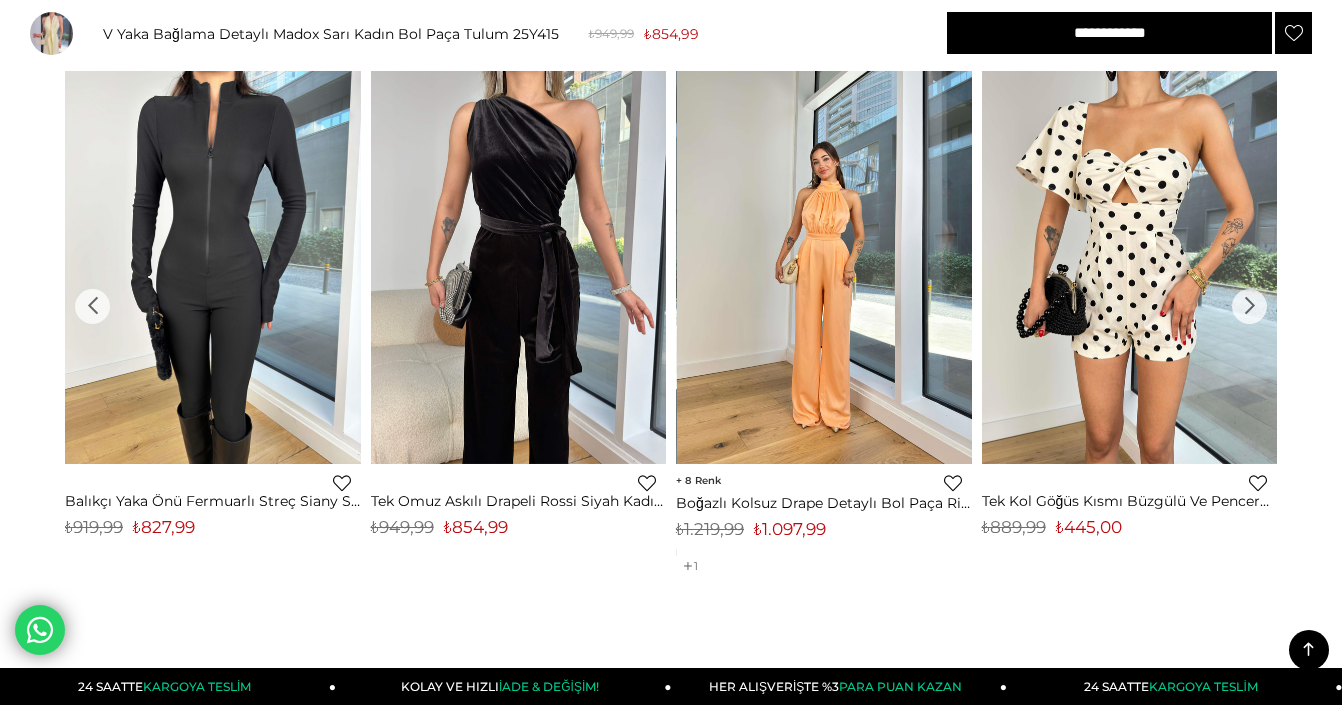 click at bounding box center [825, 267] 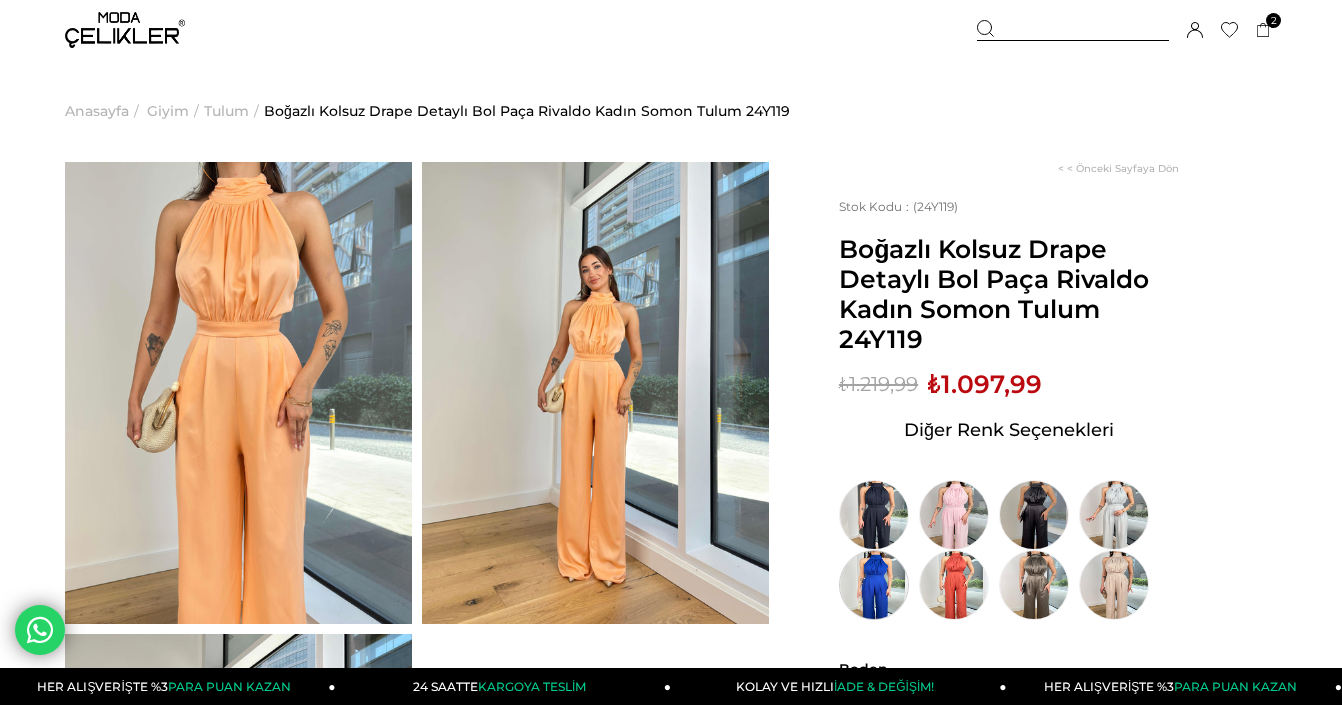 scroll, scrollTop: 0, scrollLeft: 0, axis: both 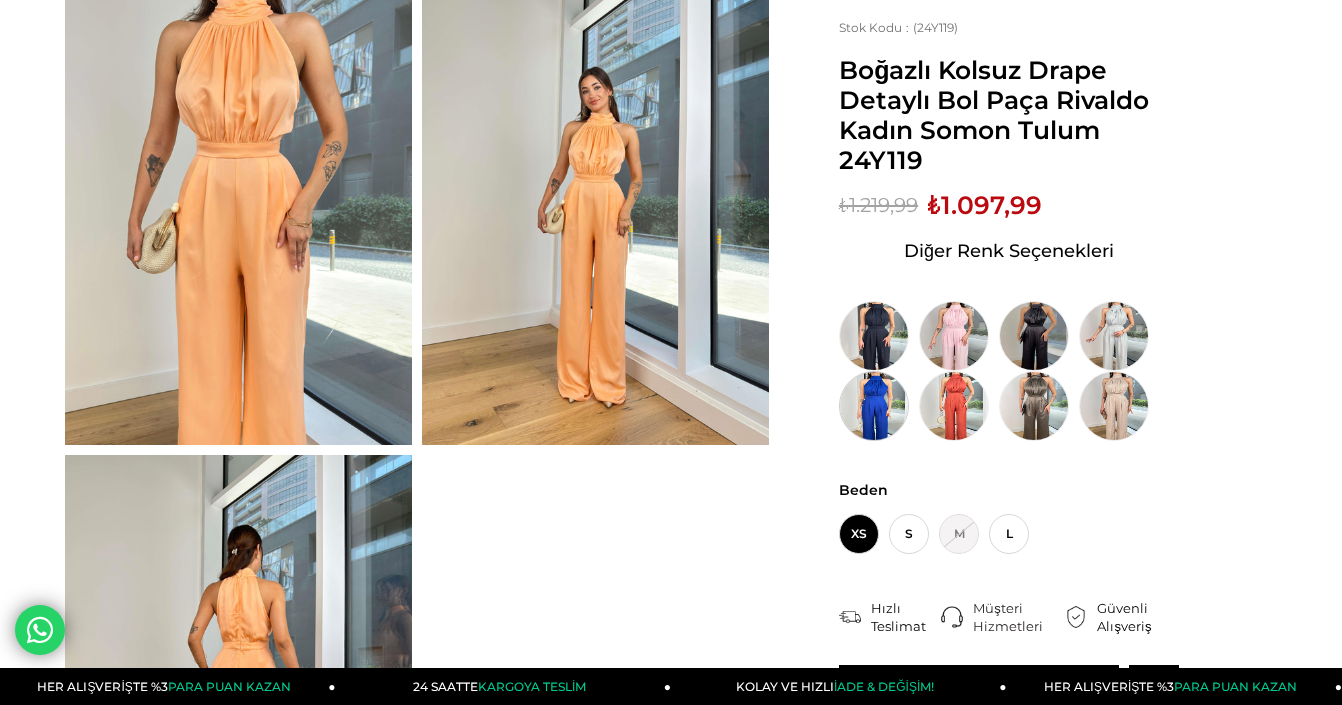 click at bounding box center [874, 406] 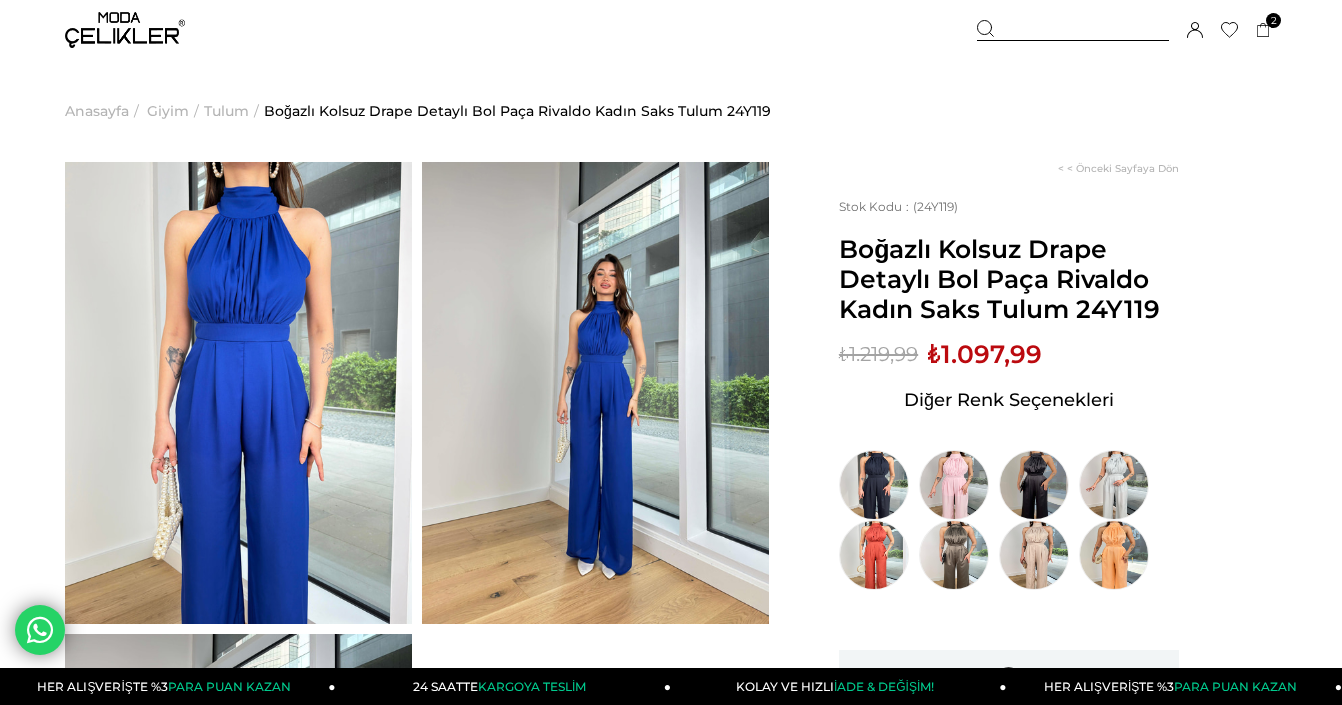 scroll, scrollTop: 0, scrollLeft: 0, axis: both 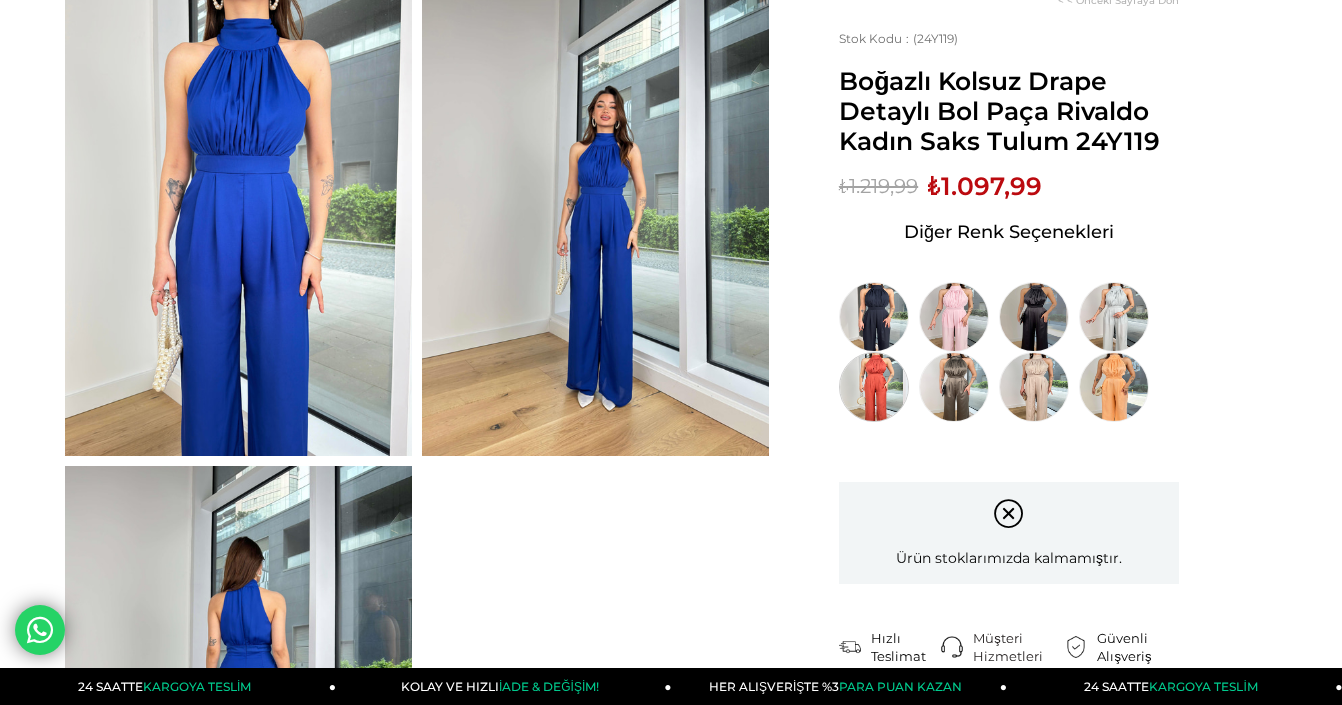 click at bounding box center [874, 387] 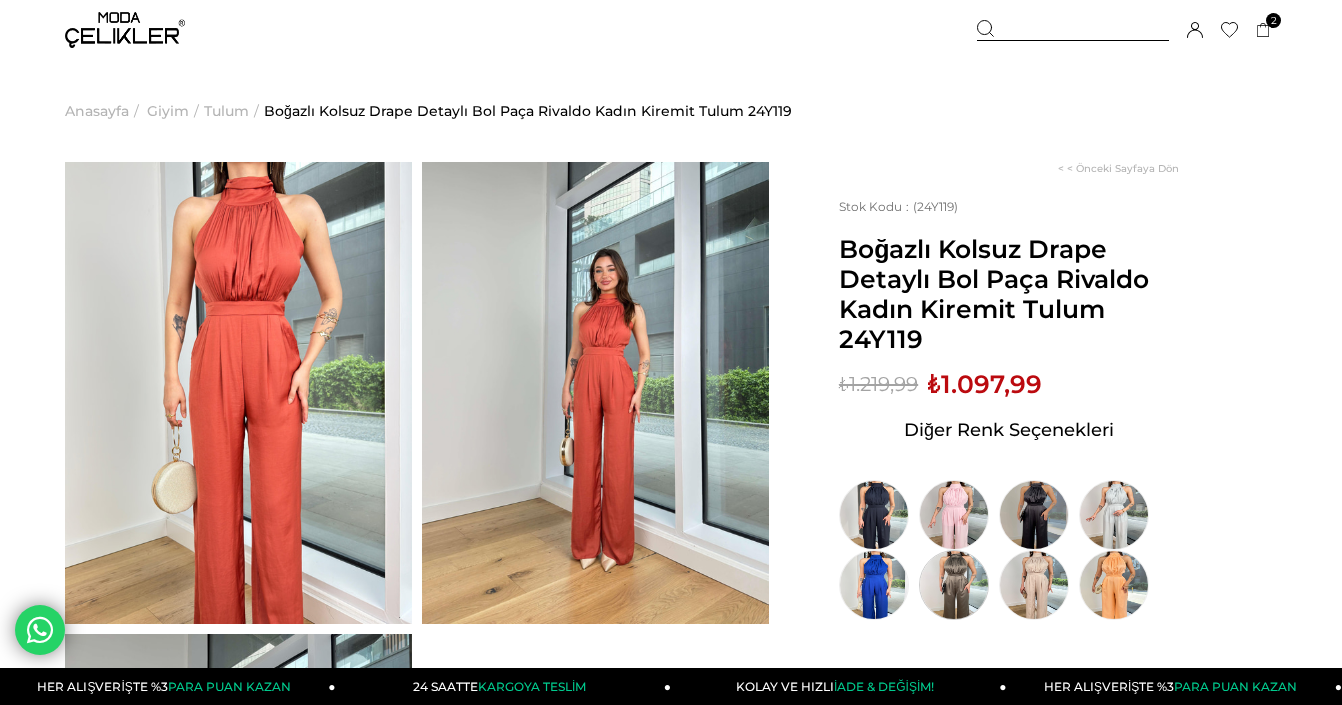 scroll, scrollTop: 0, scrollLeft: 0, axis: both 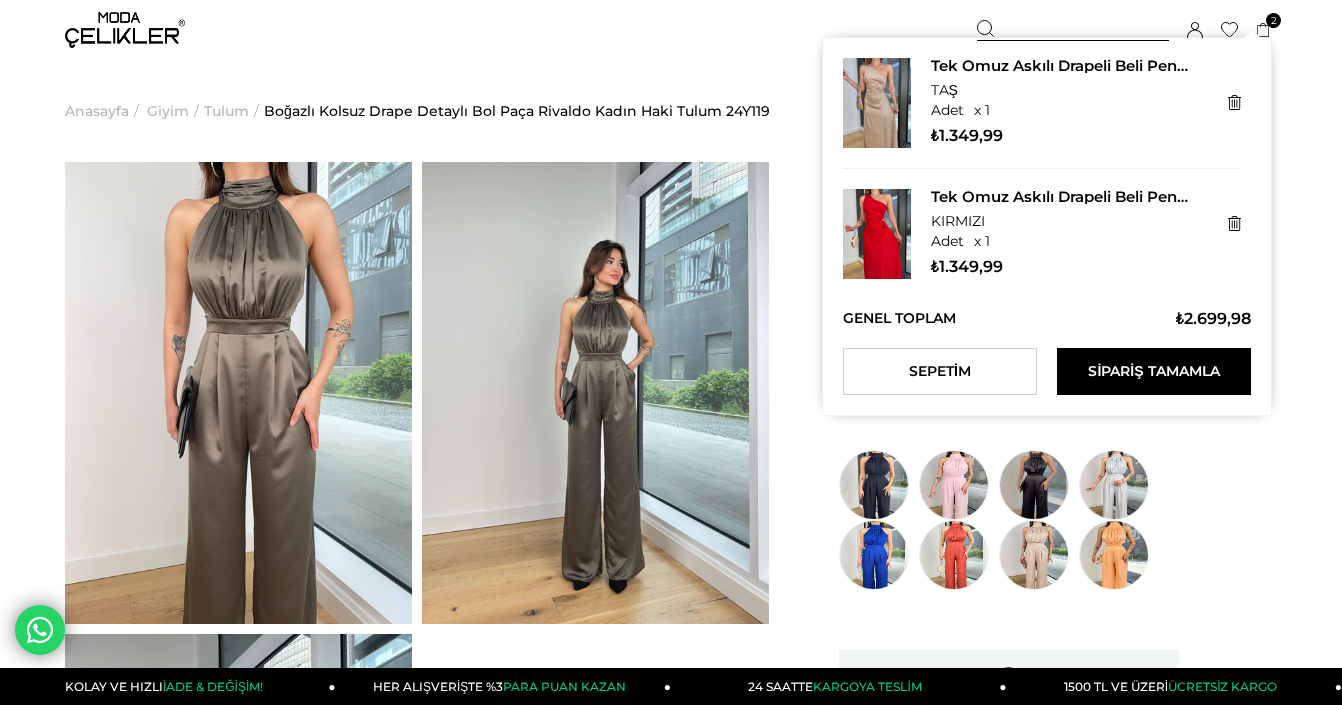 click on "2" at bounding box center [1273, 20] 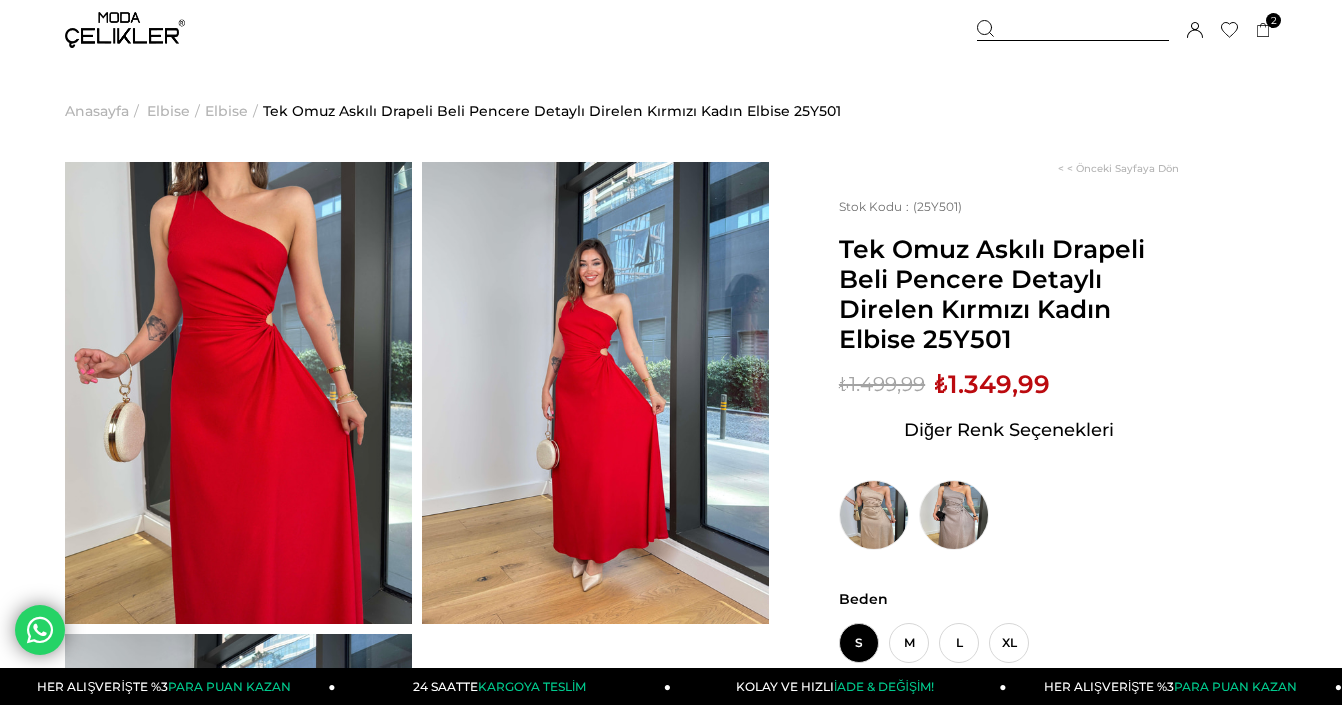 scroll, scrollTop: 0, scrollLeft: 0, axis: both 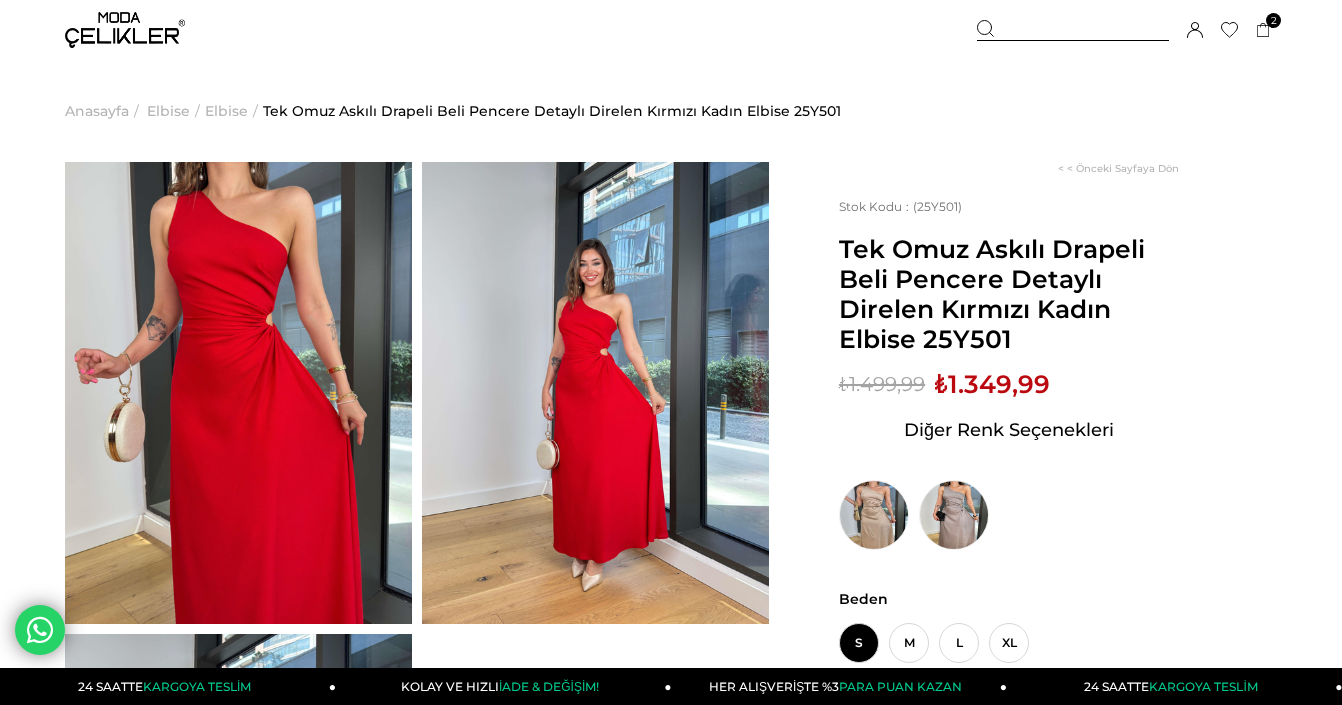 click on "< < Önceki Sayfaya Dön Stok Kodu (25Y501)
Tek Omuz Askılı Drapeli Beli Pencere Detaylı Direlen Kırmızı Kadın Elbise 25Y501
Sepetteki Son Fiyat
Fiyat
:
₺1.499,99 (KDV Dahil)
İndirimli
:
₺1.349,99 (KDV Dahil)
Sepet Fiyatı
:
Diğer Renk Seçenekleri
Ürün stoklarımızda kalmamıştır.
Renk : Beden : S M L XL" at bounding box center [1023, 655] 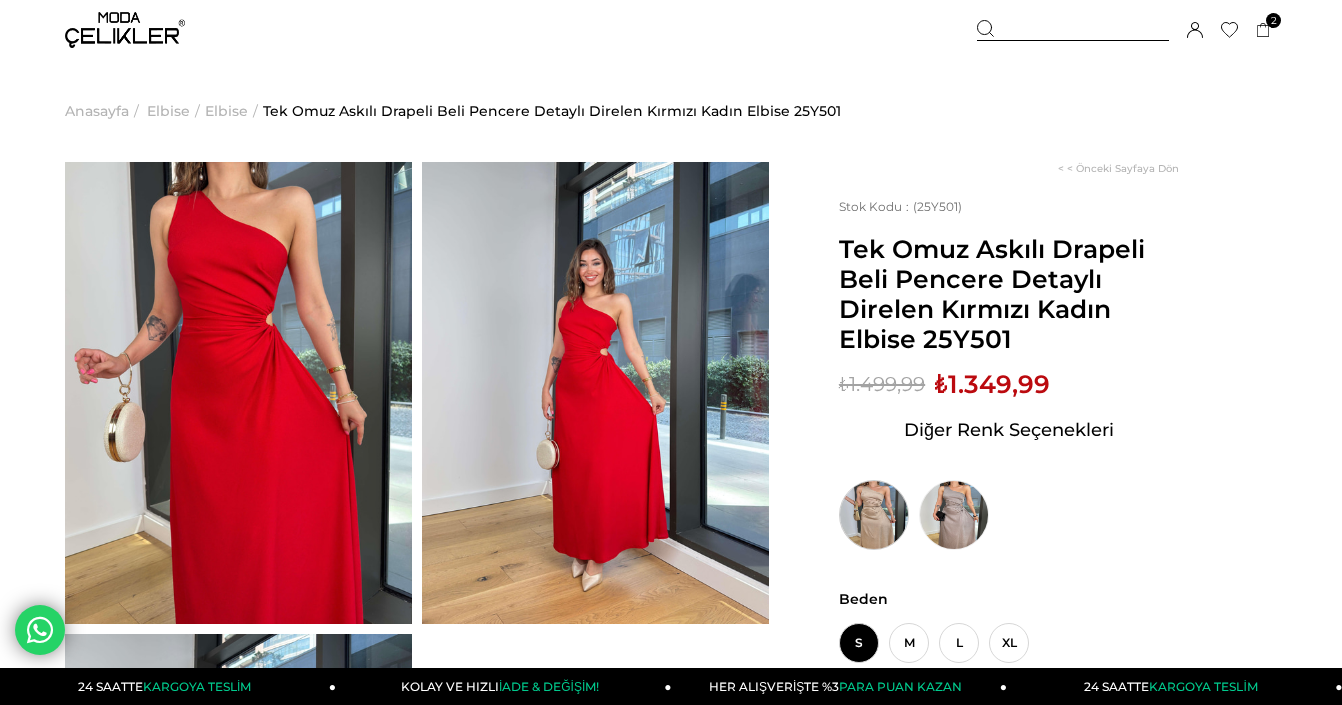 click at bounding box center [874, 515] 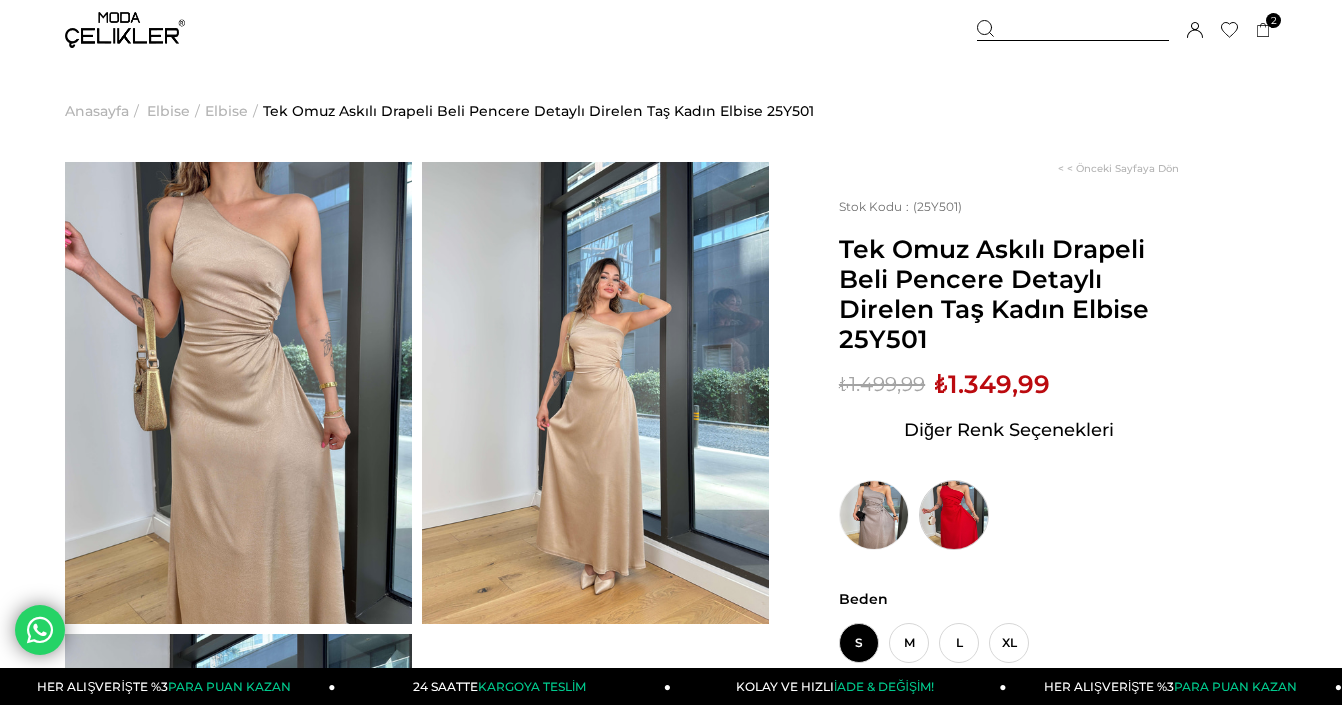scroll, scrollTop: 0, scrollLeft: 0, axis: both 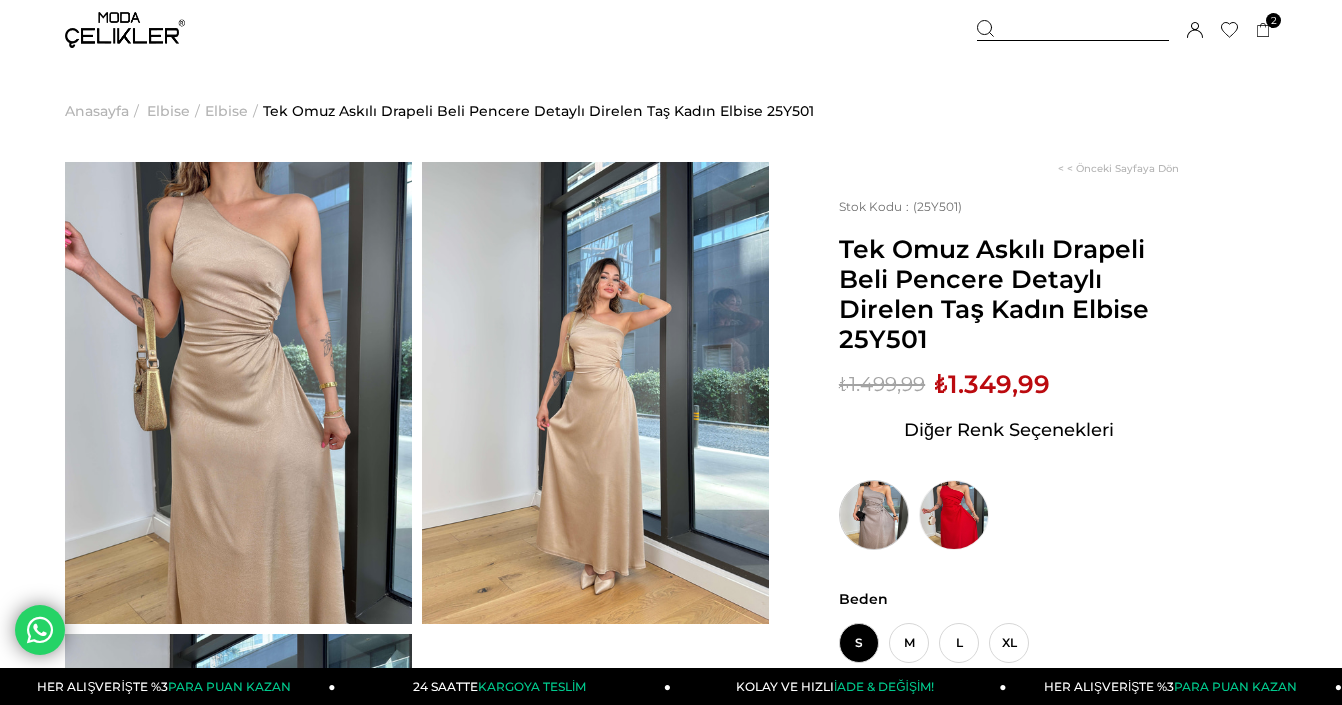 click at bounding box center (874, 515) 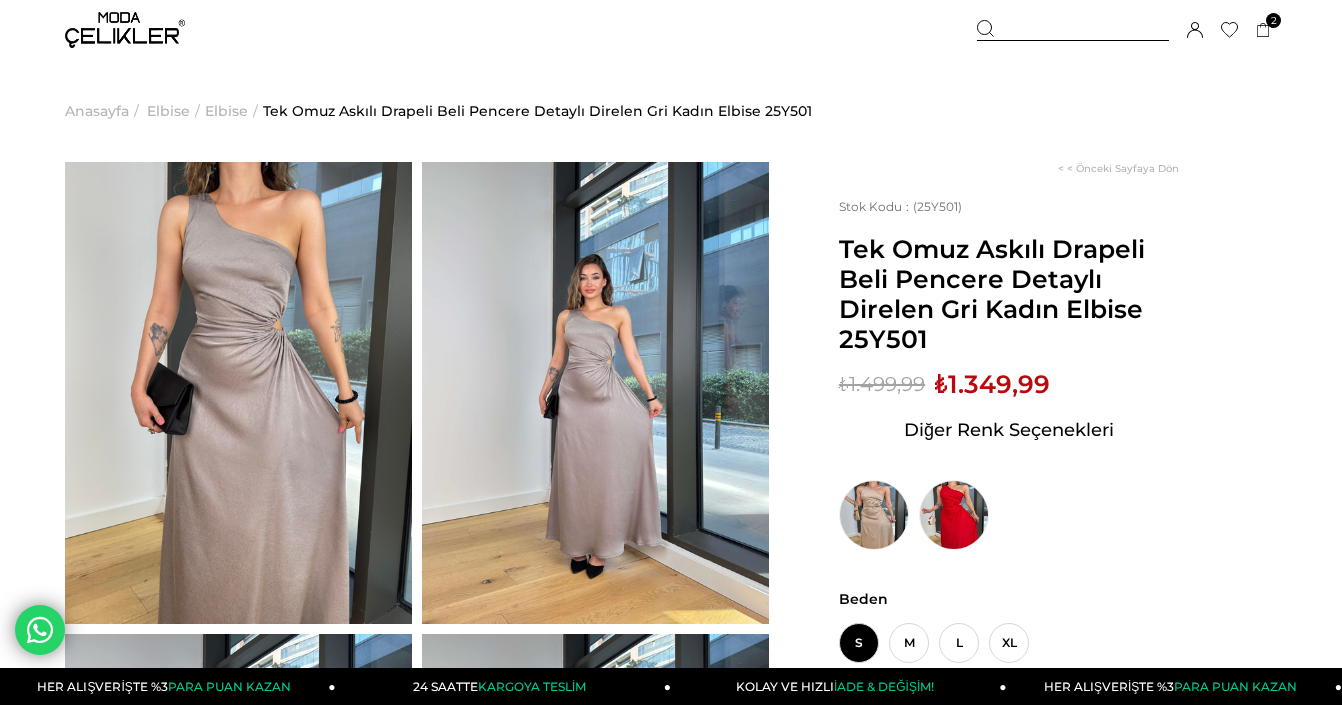 scroll, scrollTop: 0, scrollLeft: 0, axis: both 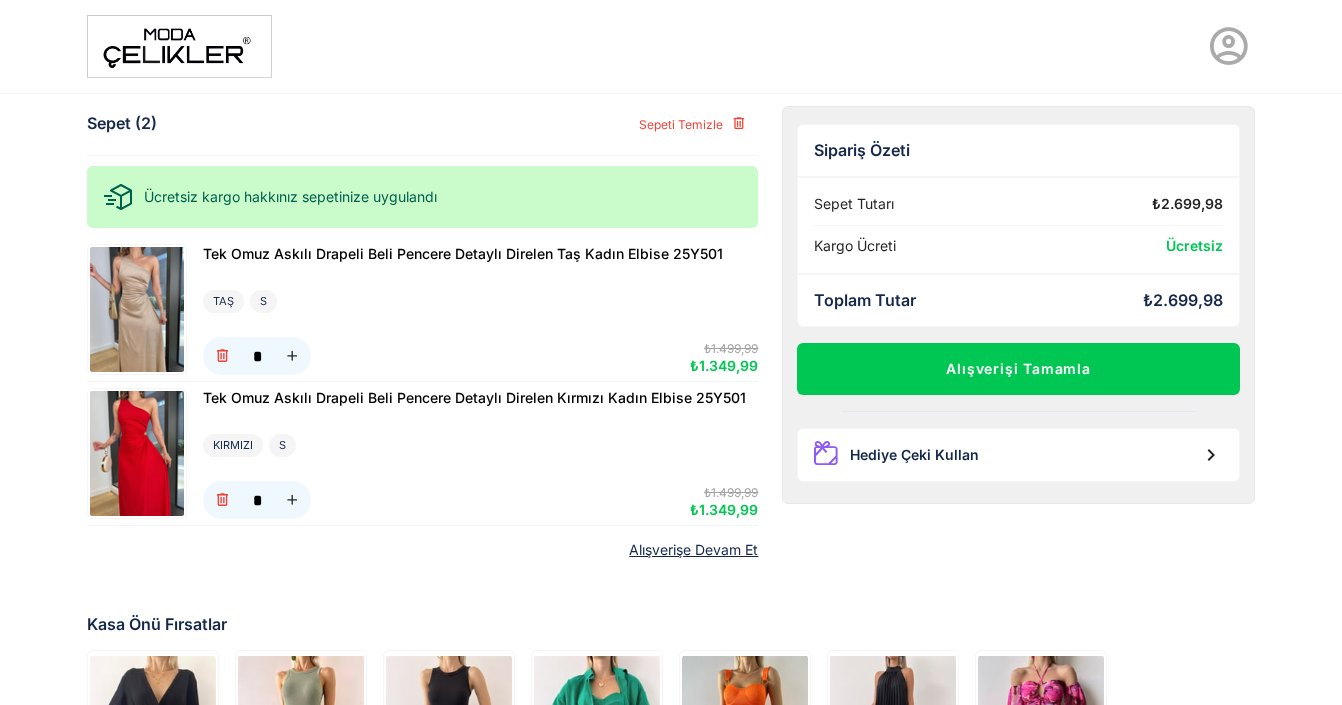 click at bounding box center [179, 46] 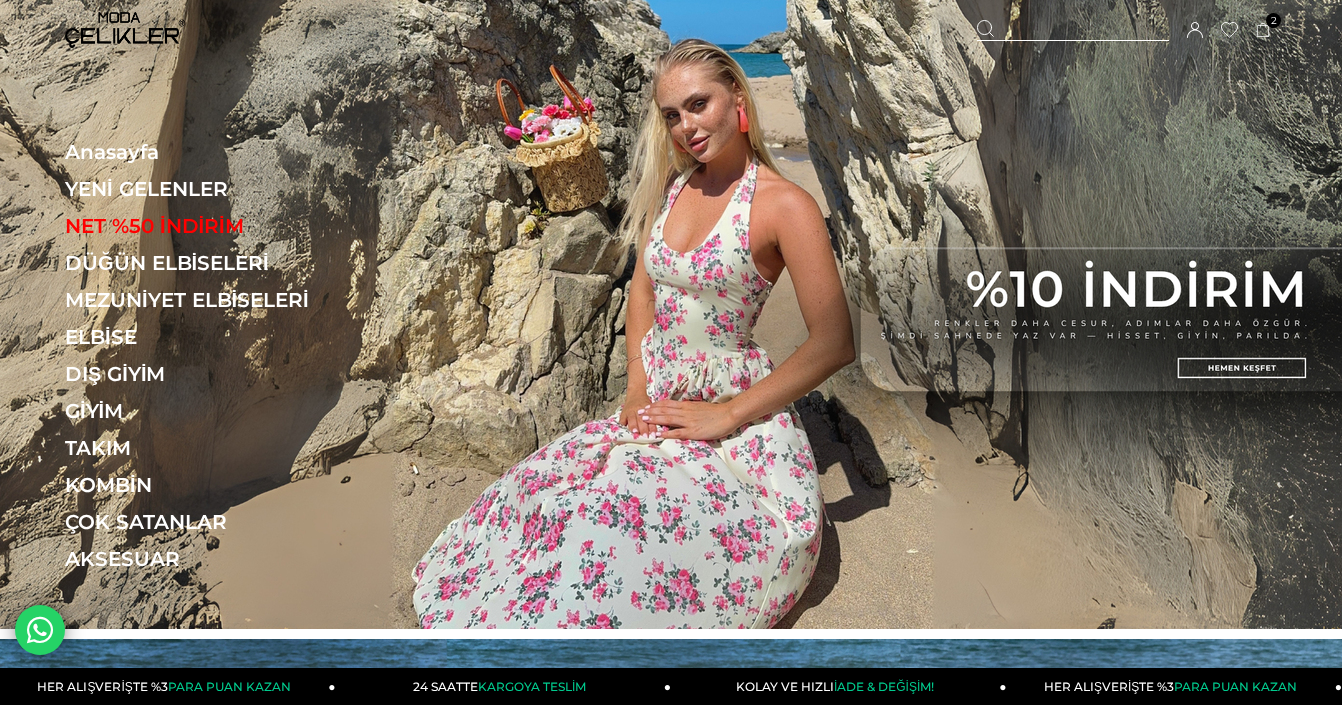 scroll, scrollTop: 0, scrollLeft: 0, axis: both 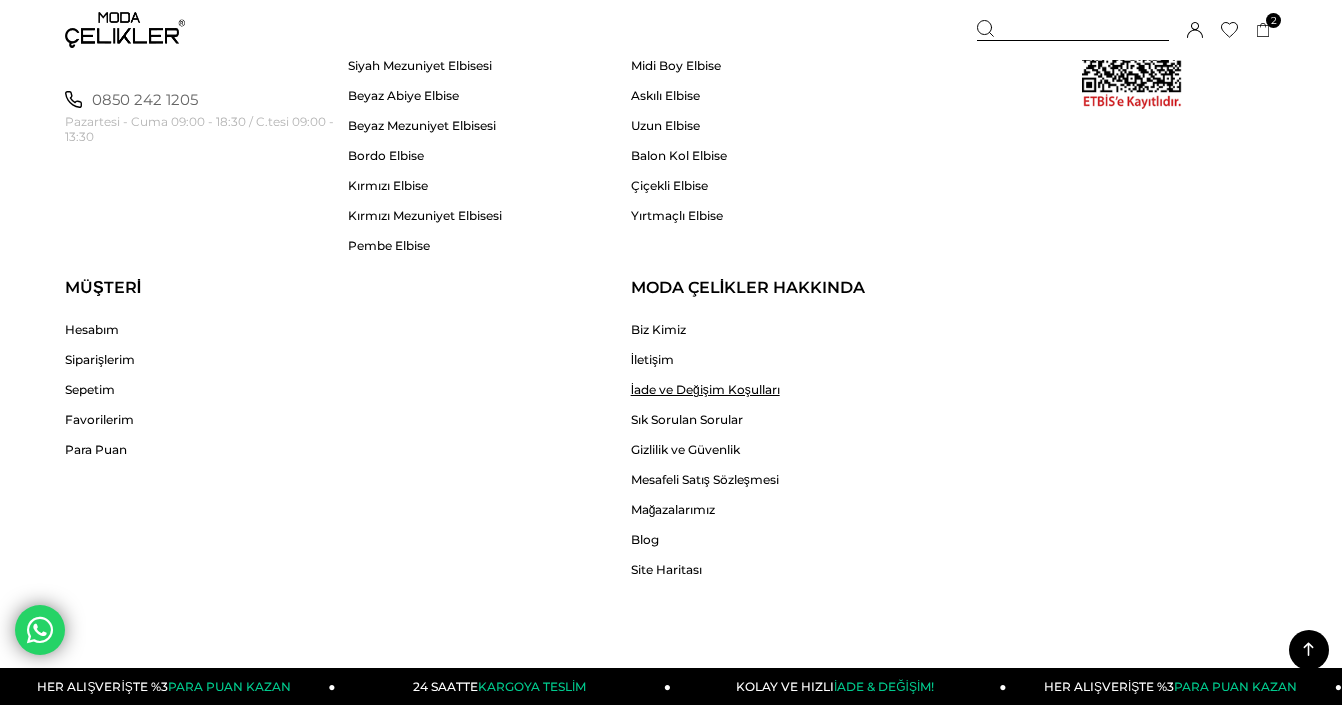 click on "İade ve Değişim Koşulları" at bounding box center [705, 389] 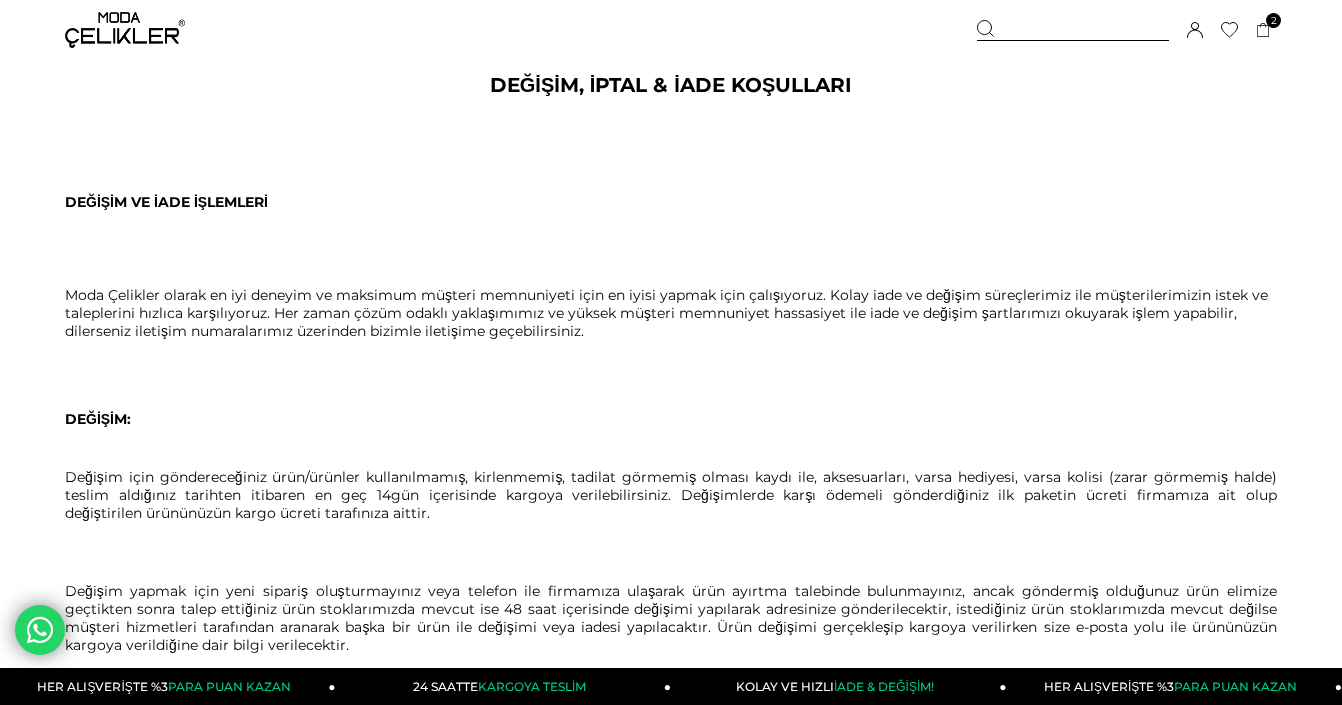 scroll, scrollTop: 0, scrollLeft: 0, axis: both 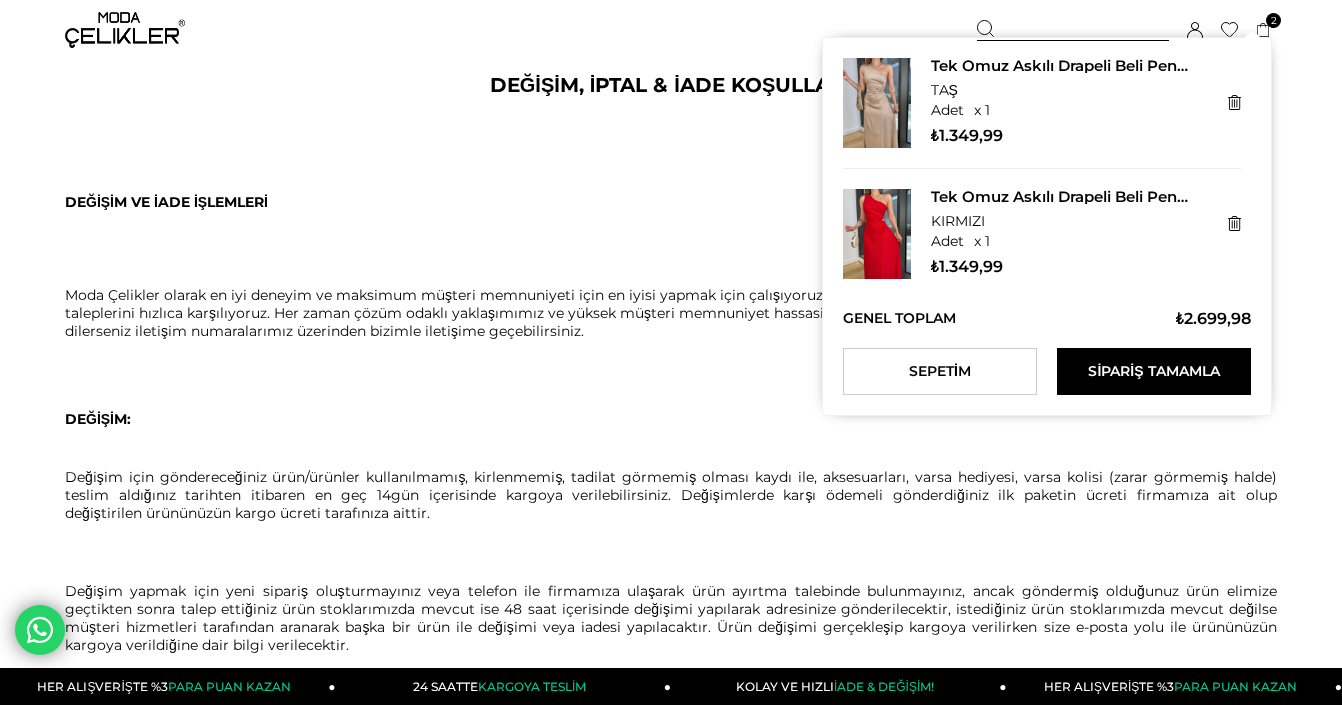 click 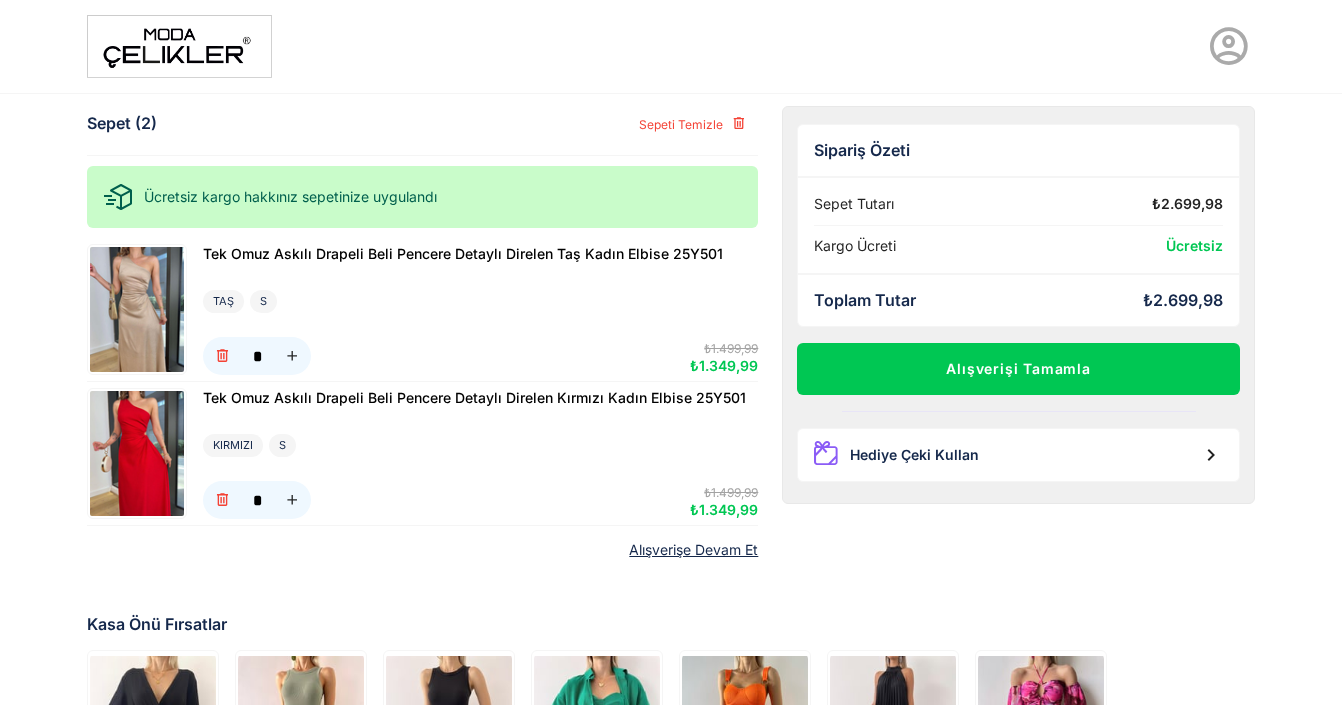 scroll, scrollTop: 0, scrollLeft: 0, axis: both 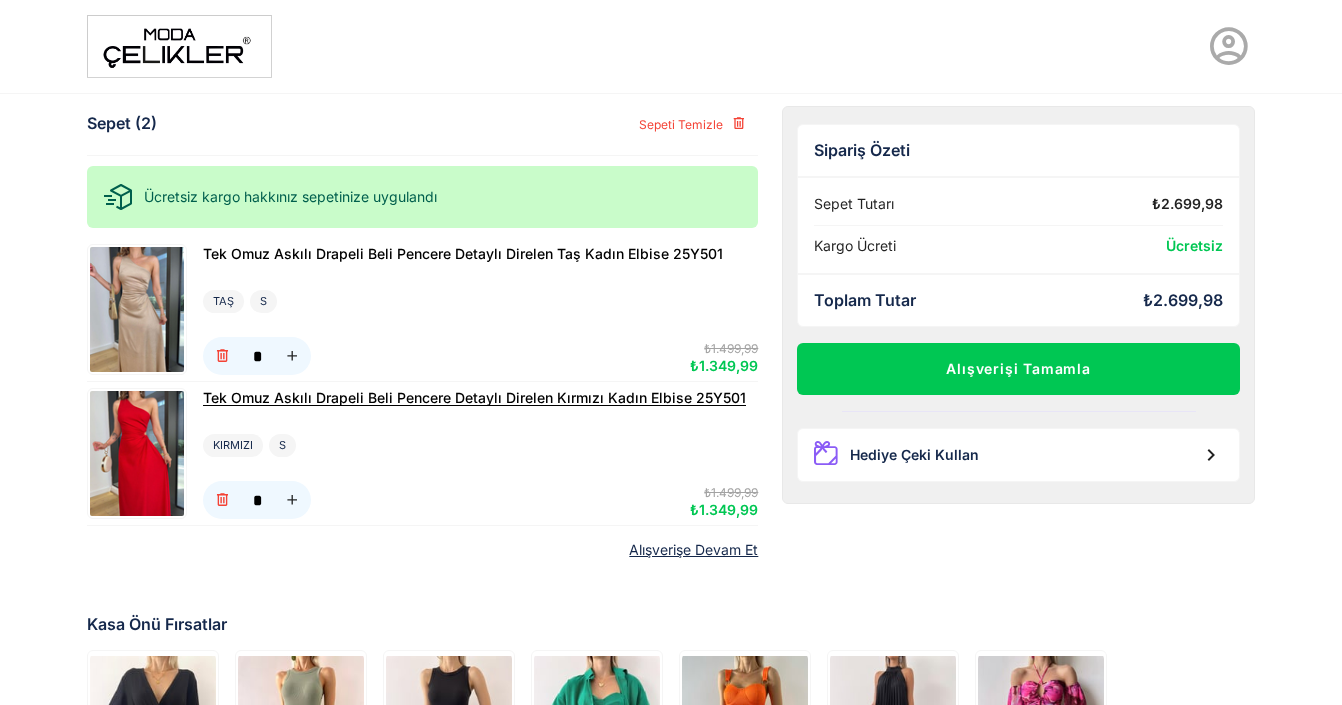 click on "Tek Omuz Askılı Drapeli Beli Pencere Detaylı Direlen Kırmızı Kadın Elbise 25Y501" at bounding box center (474, 397) 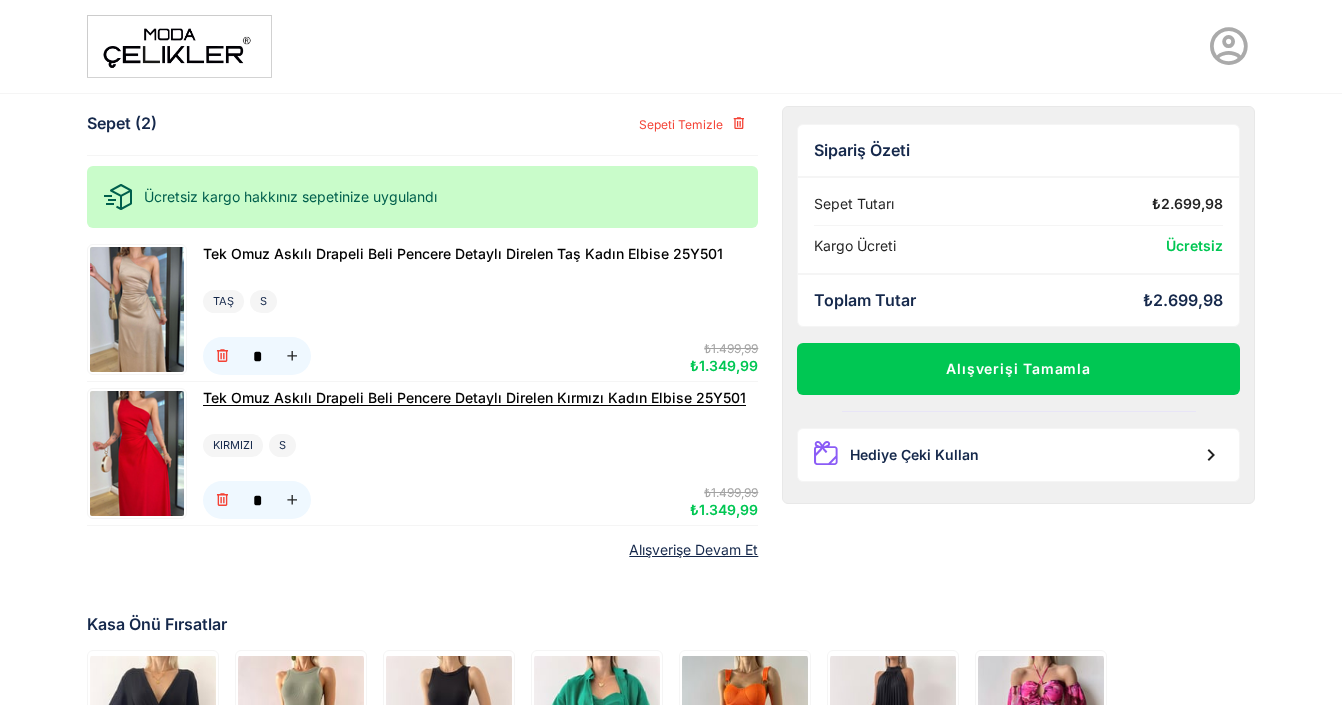 click on "Tek Omuz Askılı Drapeli Beli Pencere Detaylı Direlen Kırmızı Kadın Elbise 25Y501" at bounding box center [474, 397] 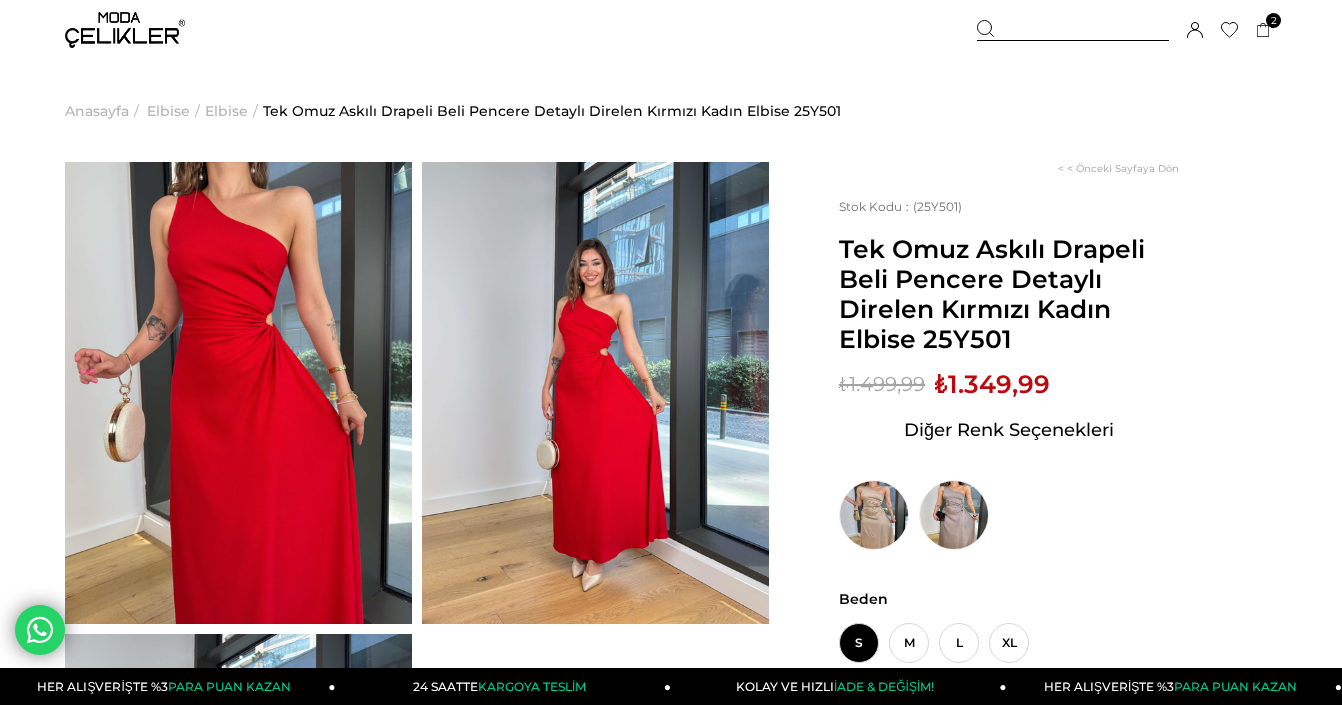 scroll, scrollTop: 0, scrollLeft: 0, axis: both 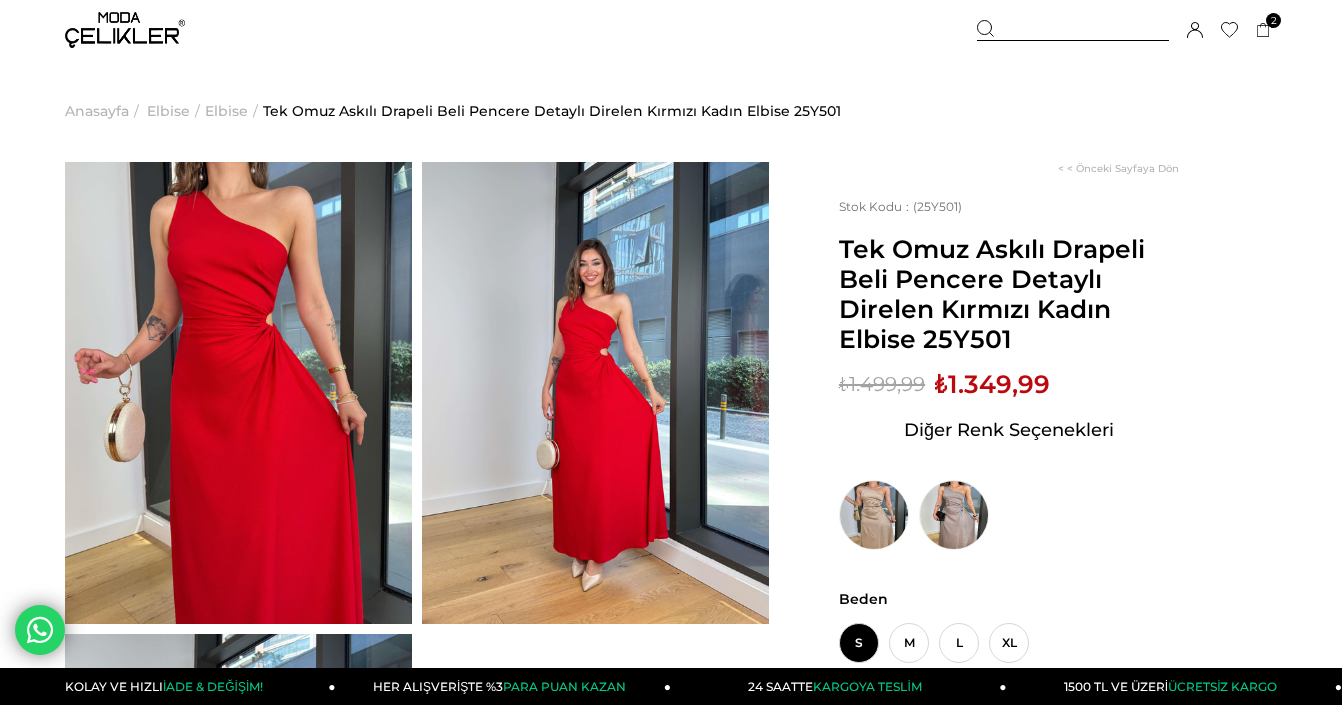 click on "Elbise" at bounding box center (226, 111) 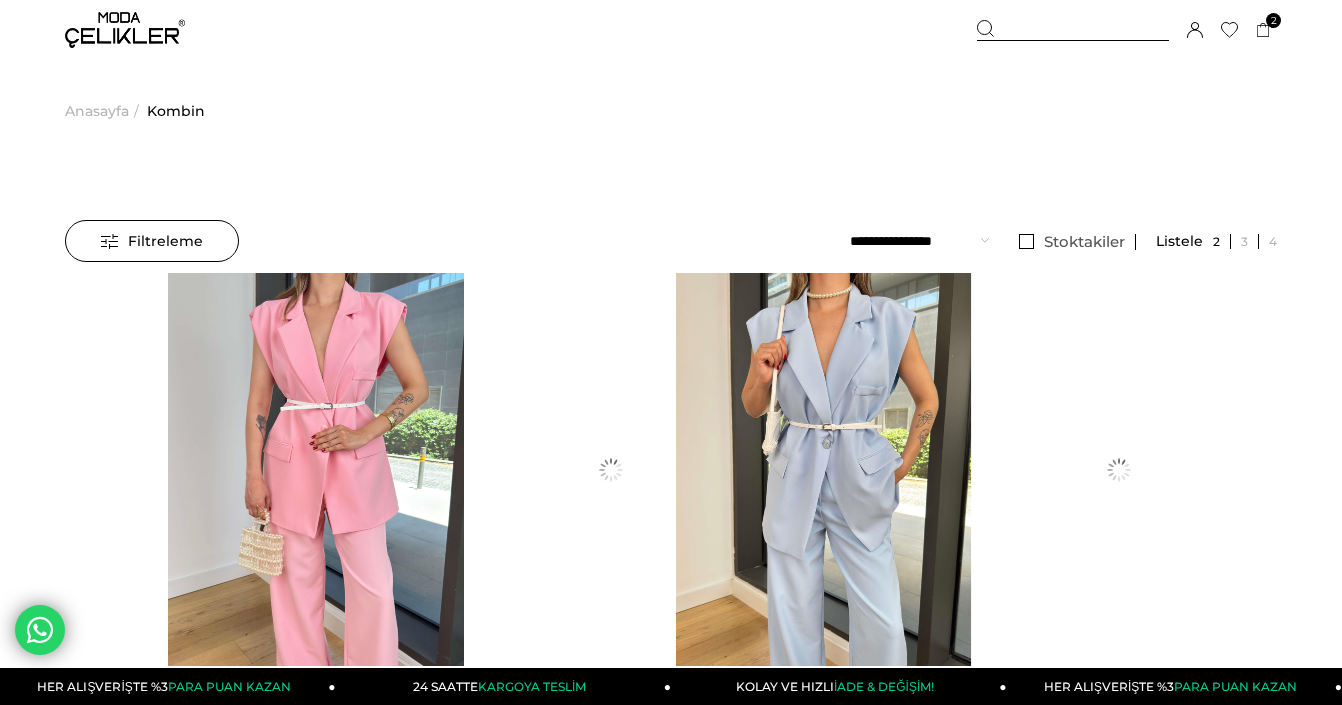scroll, scrollTop: 0, scrollLeft: 0, axis: both 